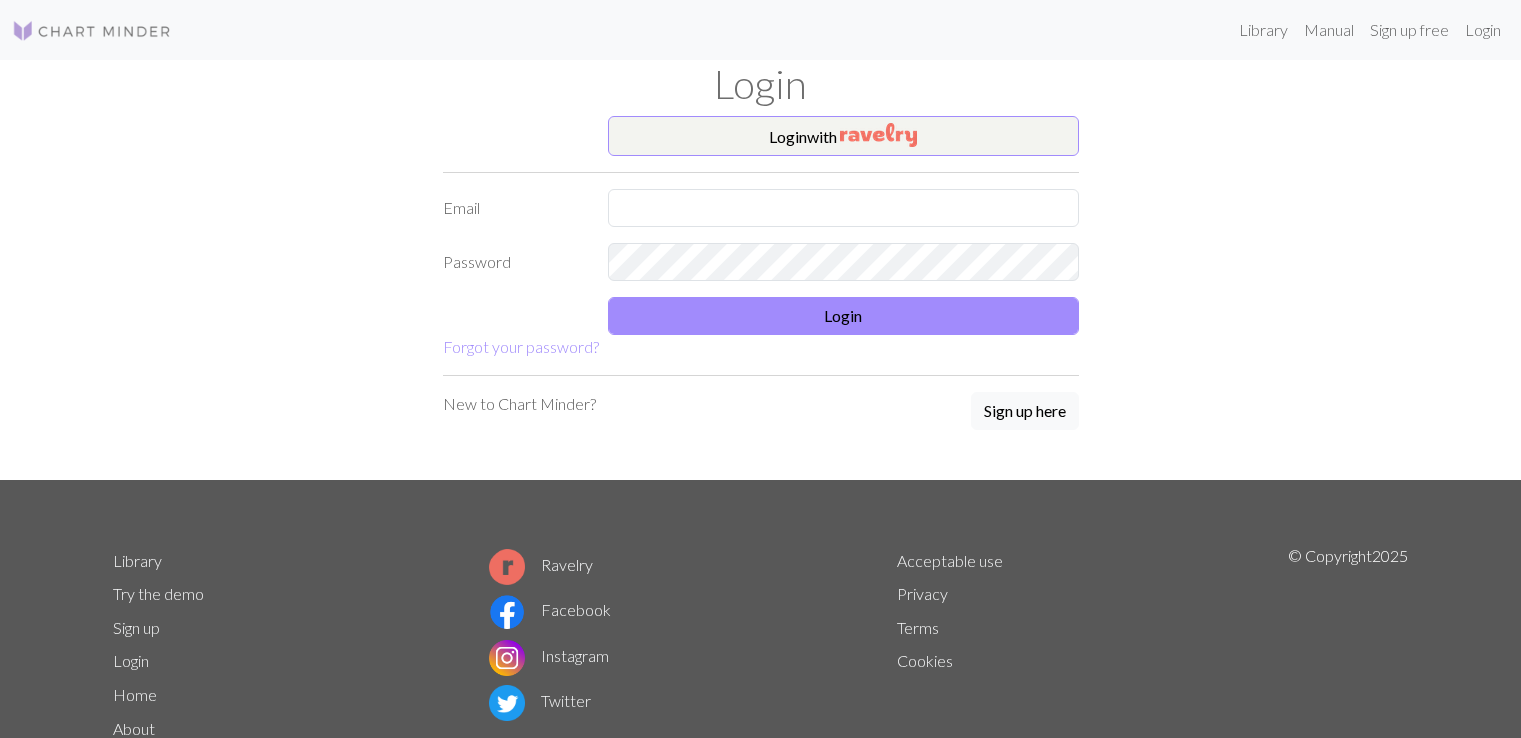 scroll, scrollTop: 0, scrollLeft: 0, axis: both 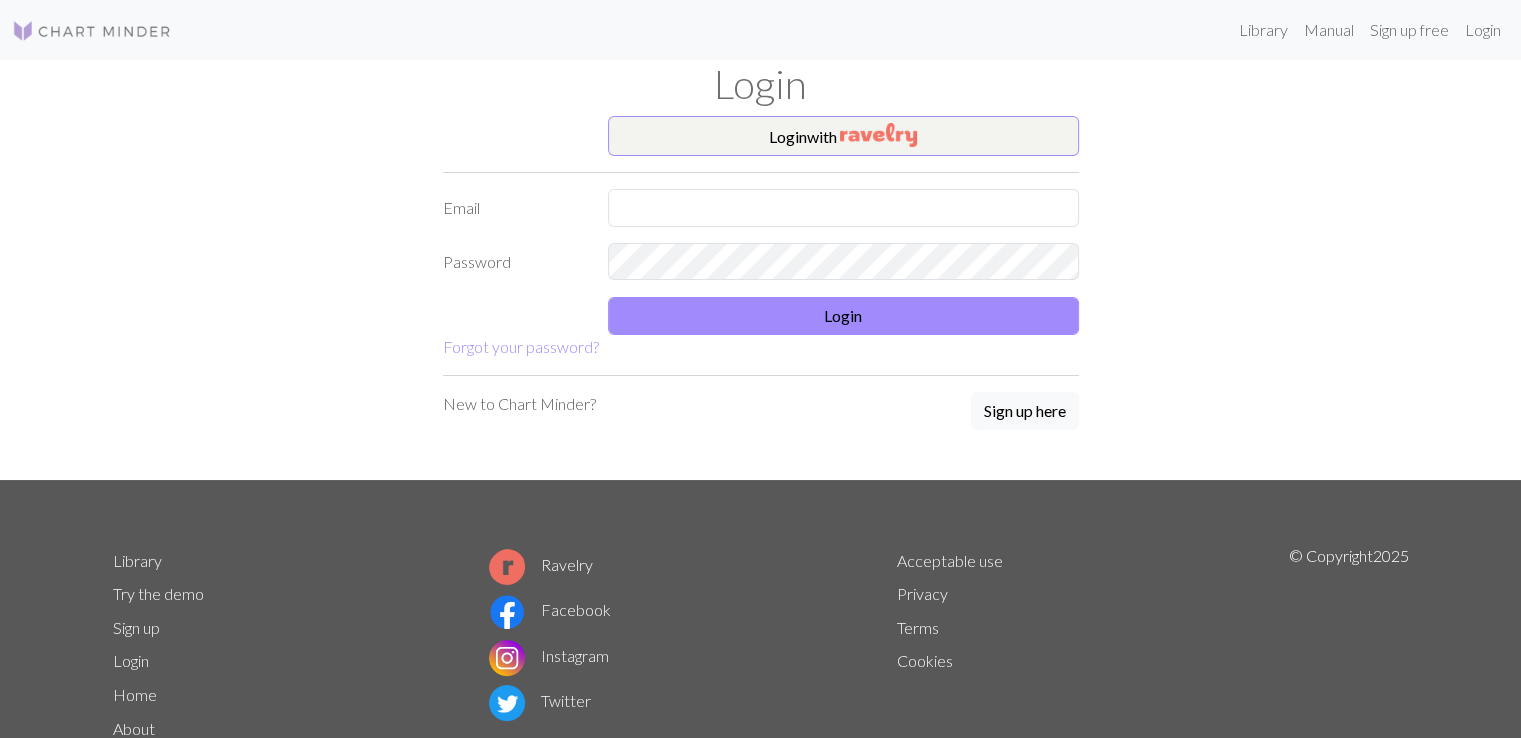 drag, startPoint x: 777, startPoint y: 225, endPoint x: 781, endPoint y: 213, distance: 12.649111 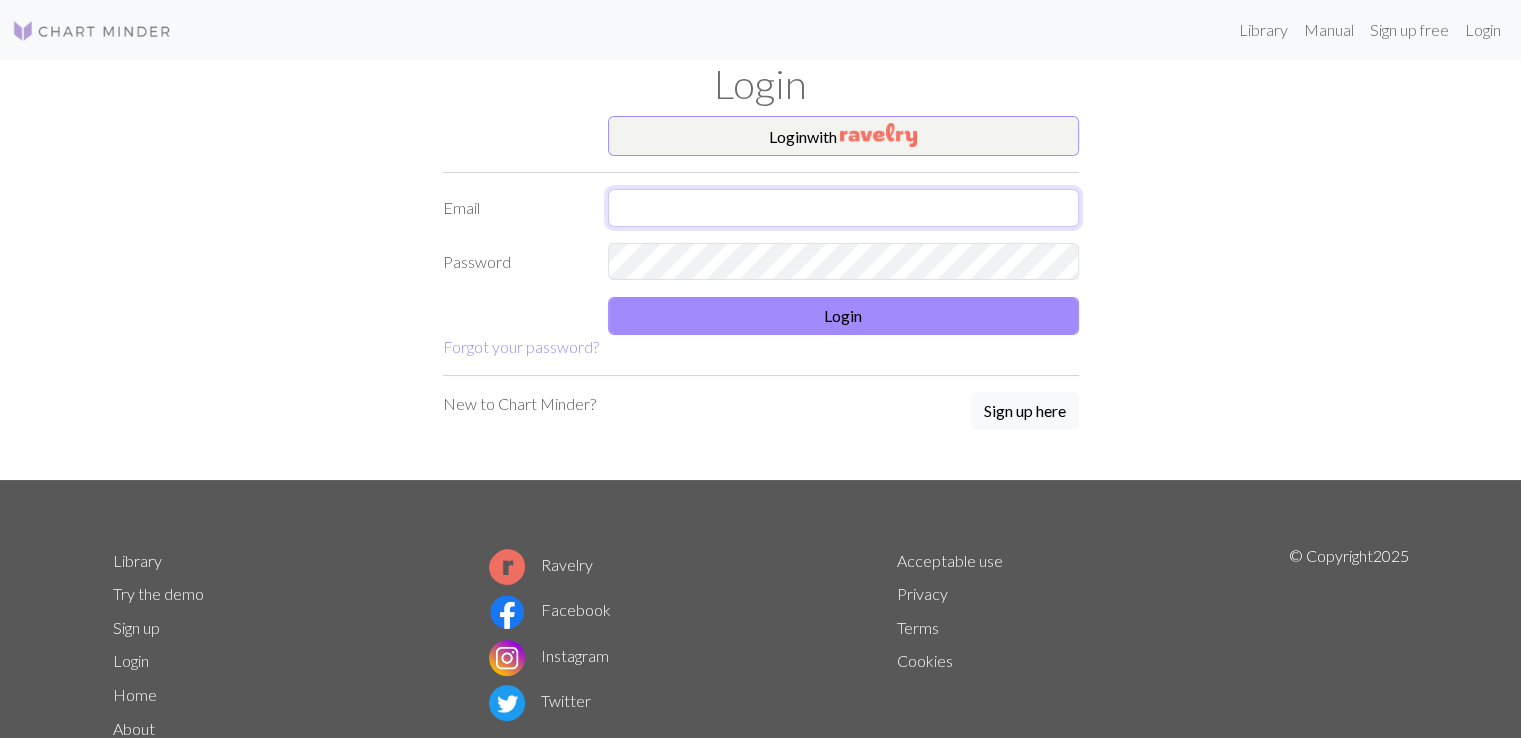 drag, startPoint x: 781, startPoint y: 213, endPoint x: 781, endPoint y: 225, distance: 12 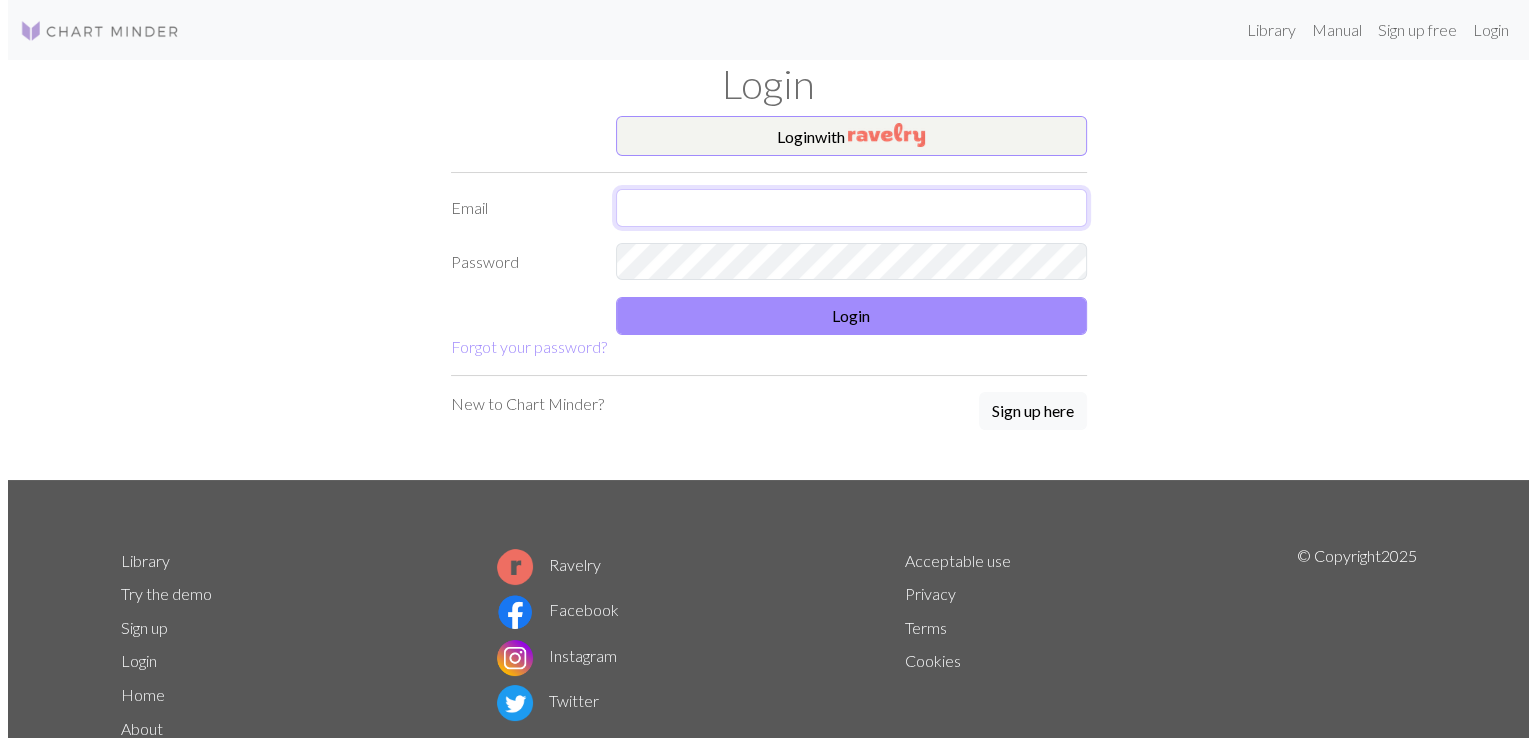 scroll, scrollTop: 0, scrollLeft: 0, axis: both 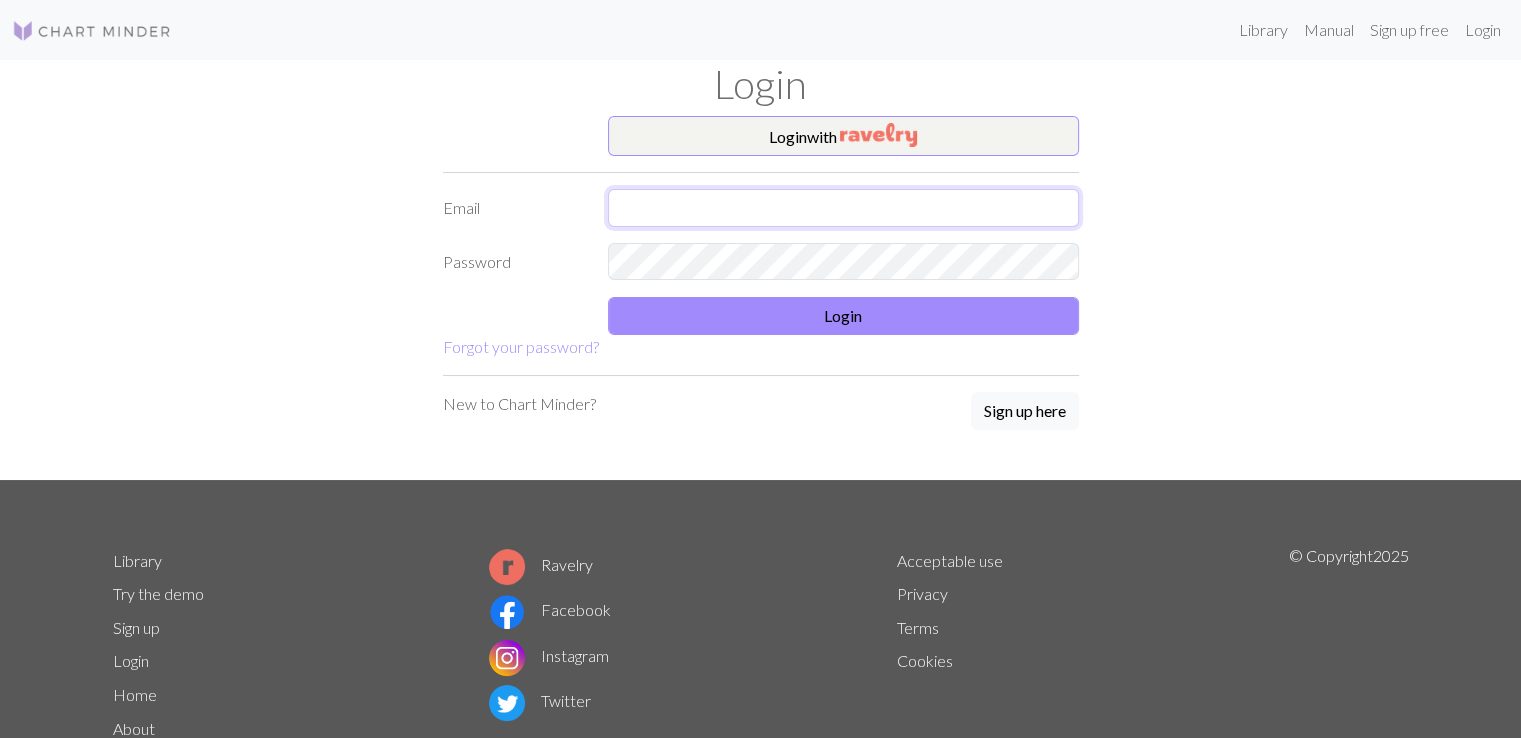 type on "[EMAIL]" 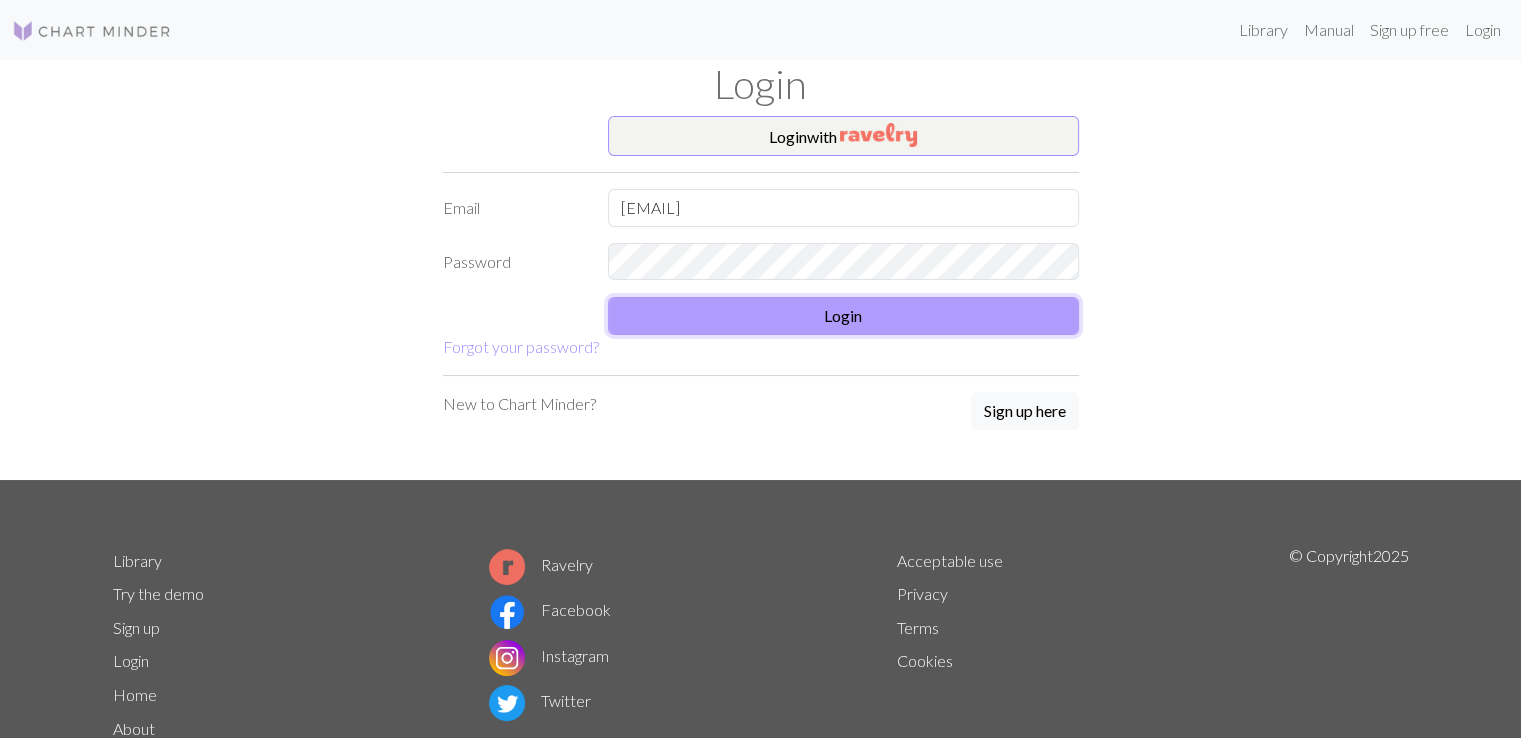 click on "Login" at bounding box center (843, 316) 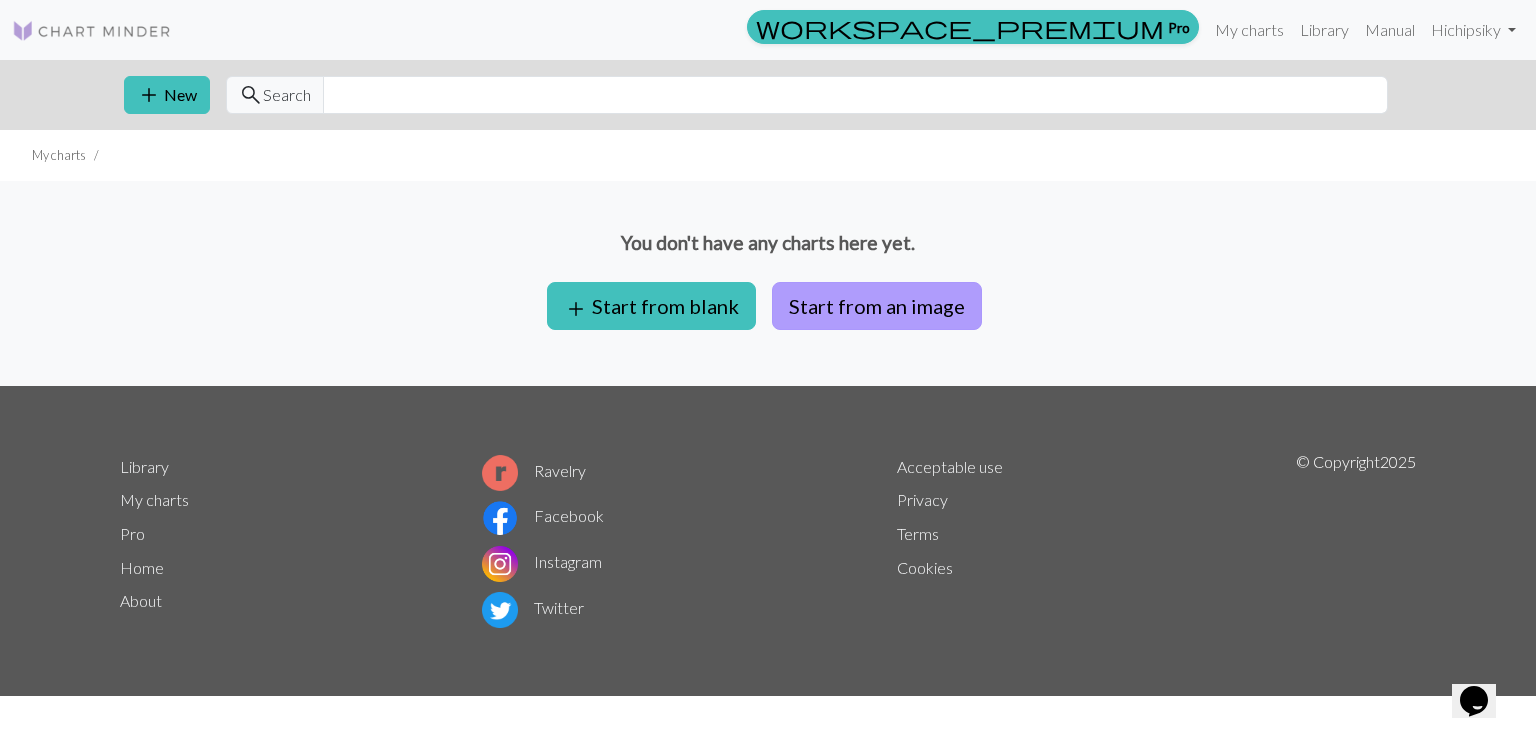 click on "Start from an image" at bounding box center [877, 306] 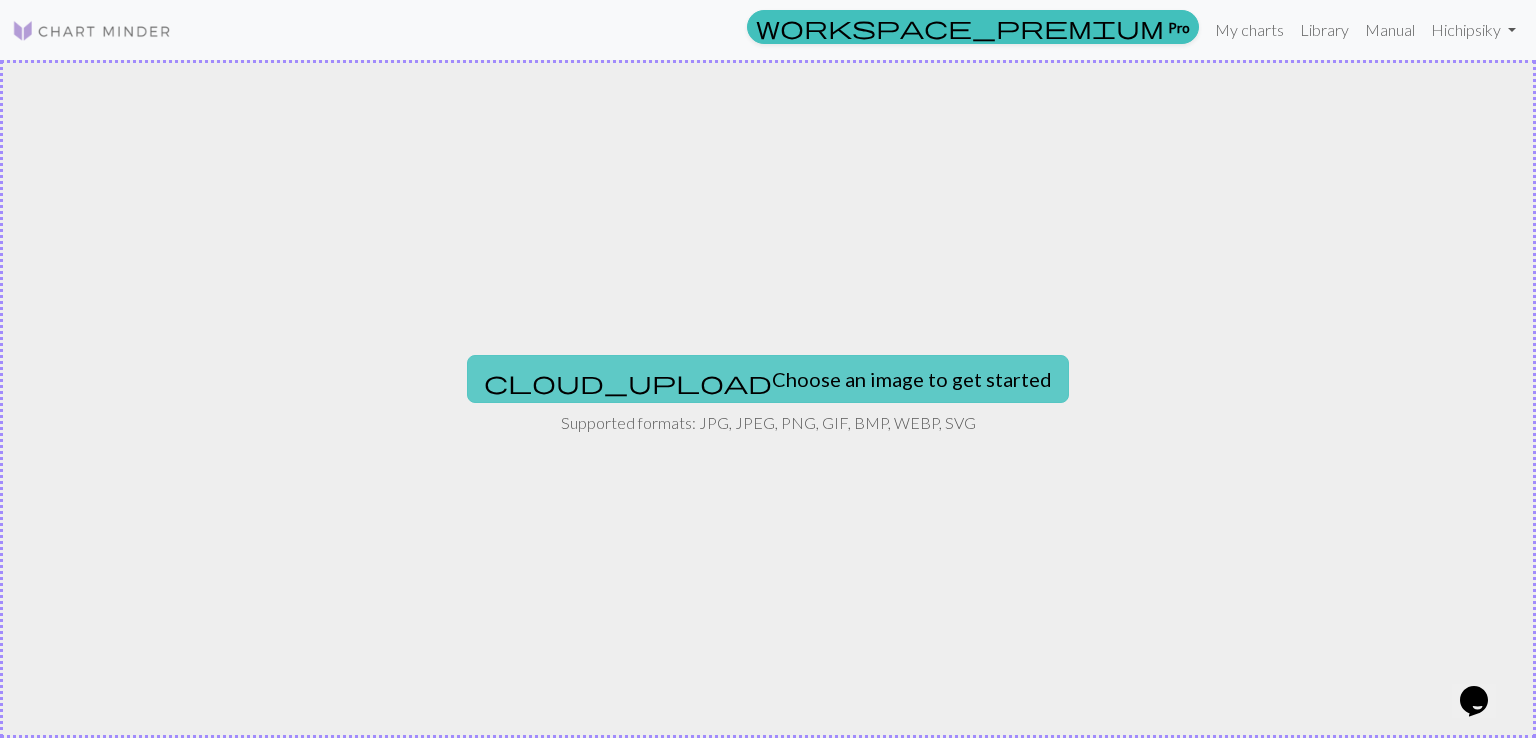 click on "cloud_upload  Choose an image to get started" at bounding box center (768, 379) 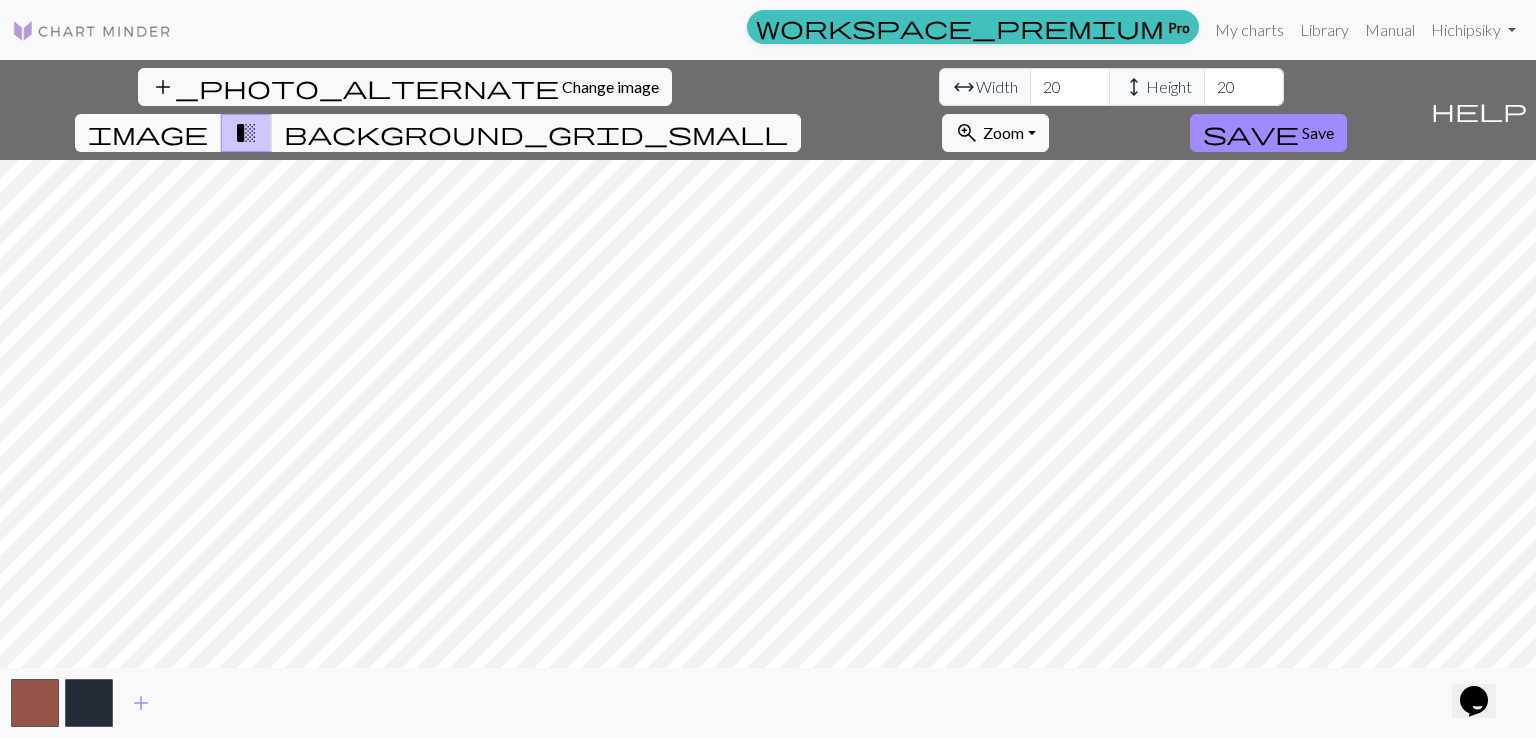 click on "image" at bounding box center [148, 133] 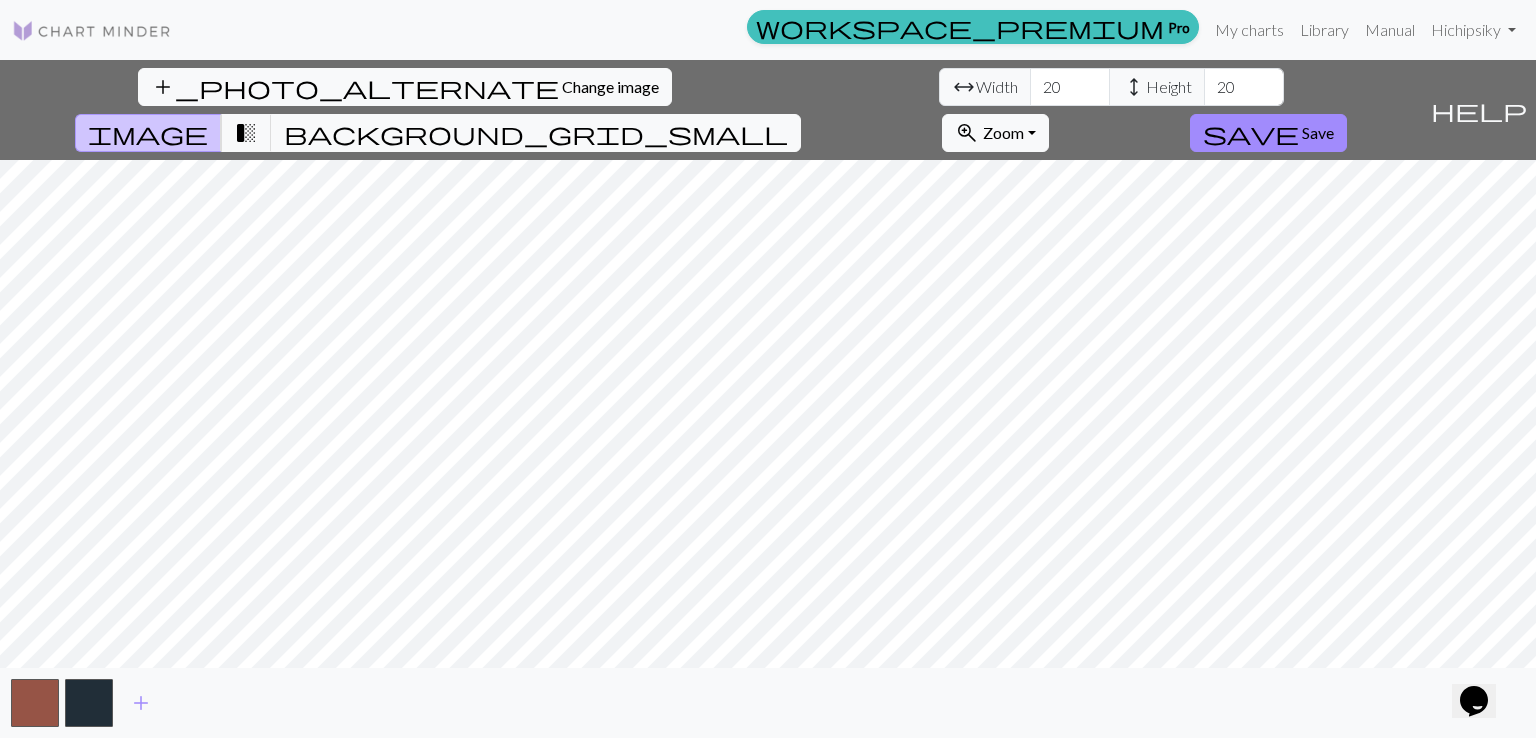 click on "add_photo_alternate   Change image arrow_range   Width 20 height   Height 20 image transition_fade background_grid_small zoom_in Zoom Zoom Fit all Fit width Fit height 50% 100% 150% 200% save   Save help Show me around add" at bounding box center (768, 399) 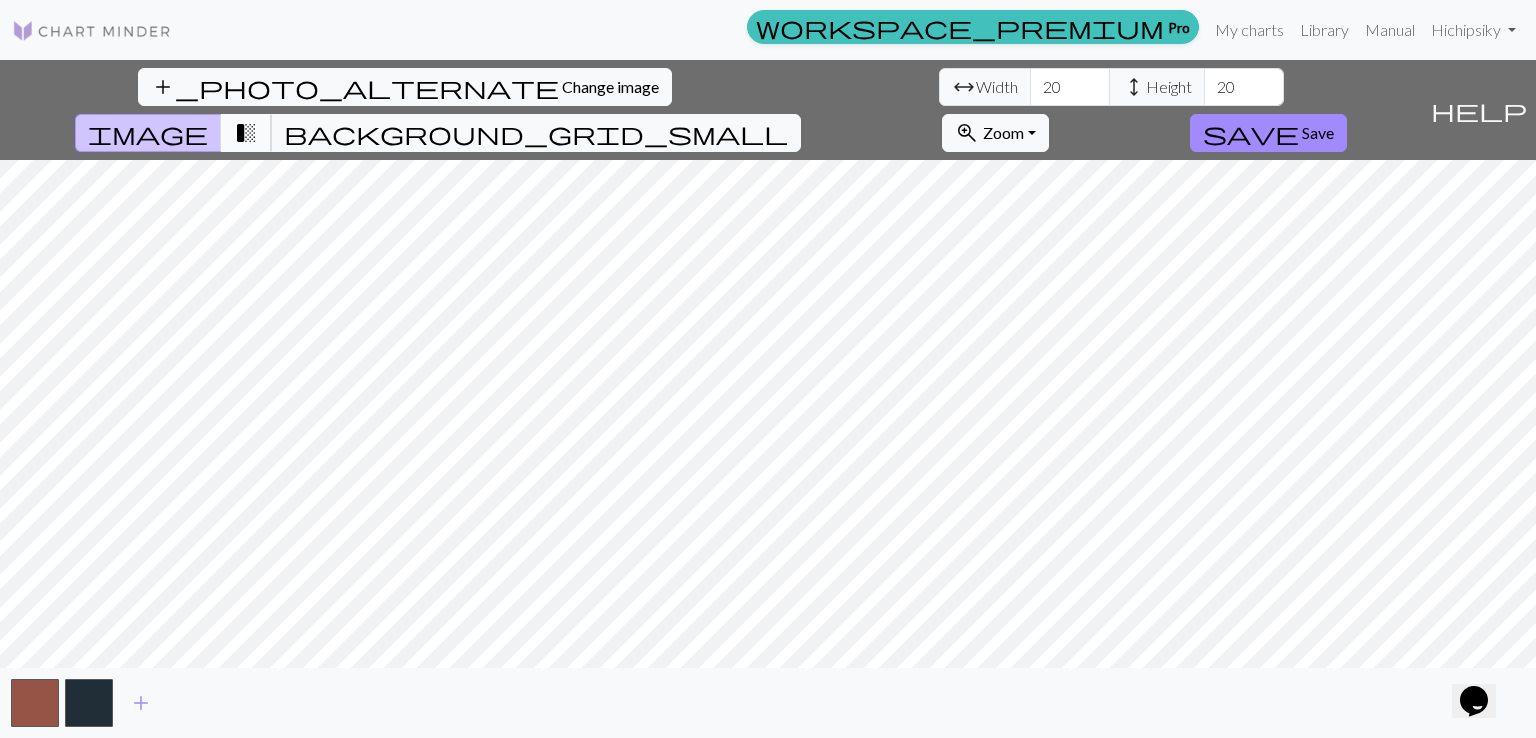 click on "transition_fade" at bounding box center [246, 133] 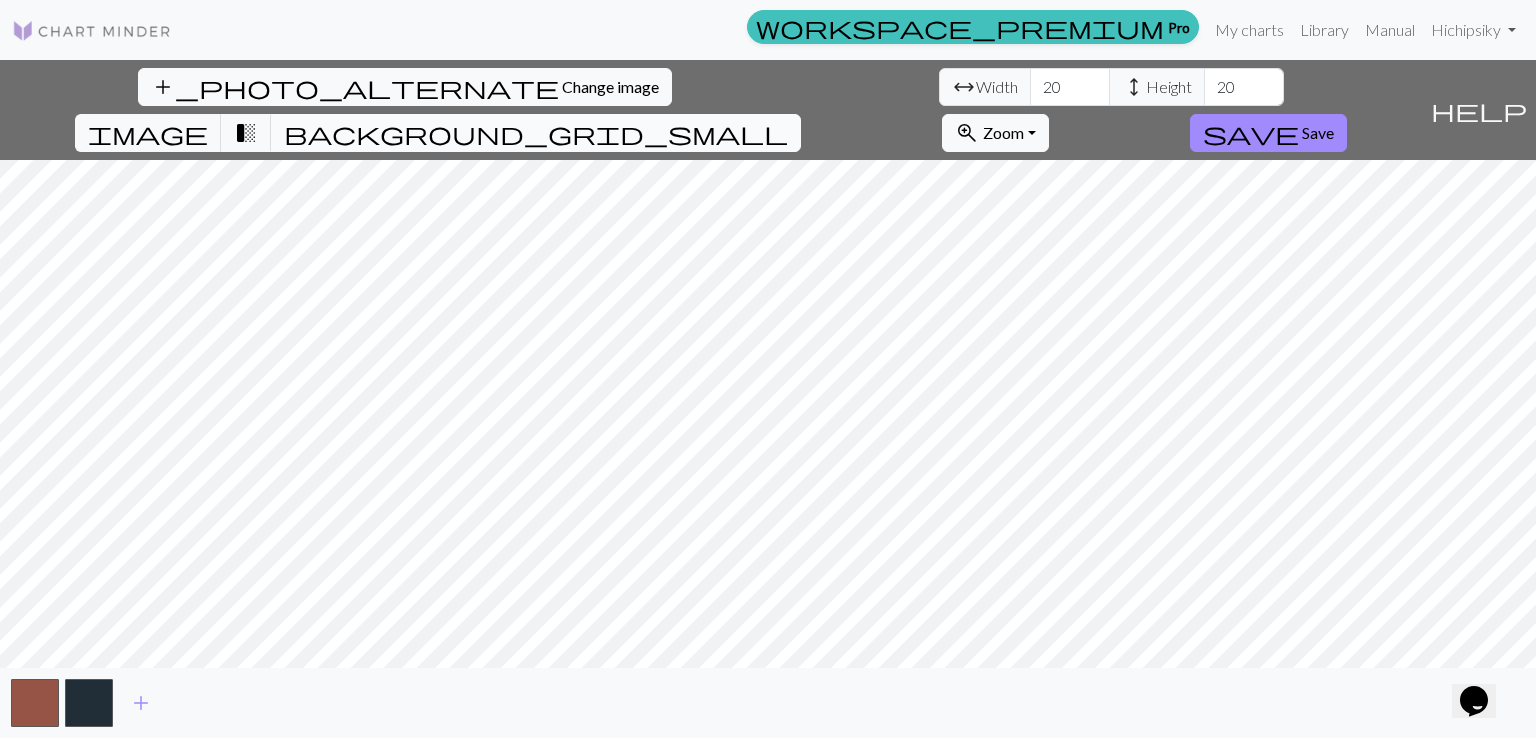click on "background_grid_small" at bounding box center [536, 133] 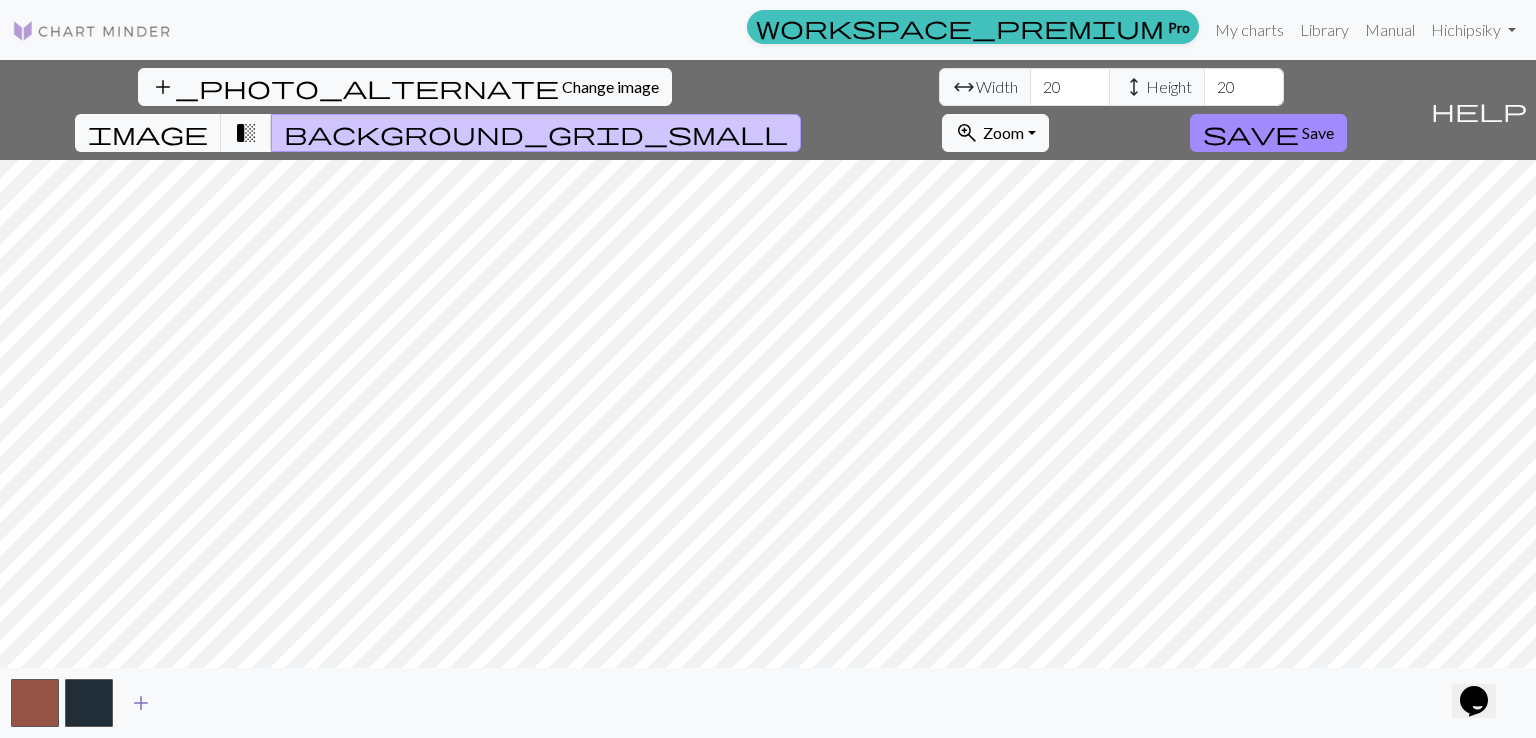click on "add" at bounding box center (141, 703) 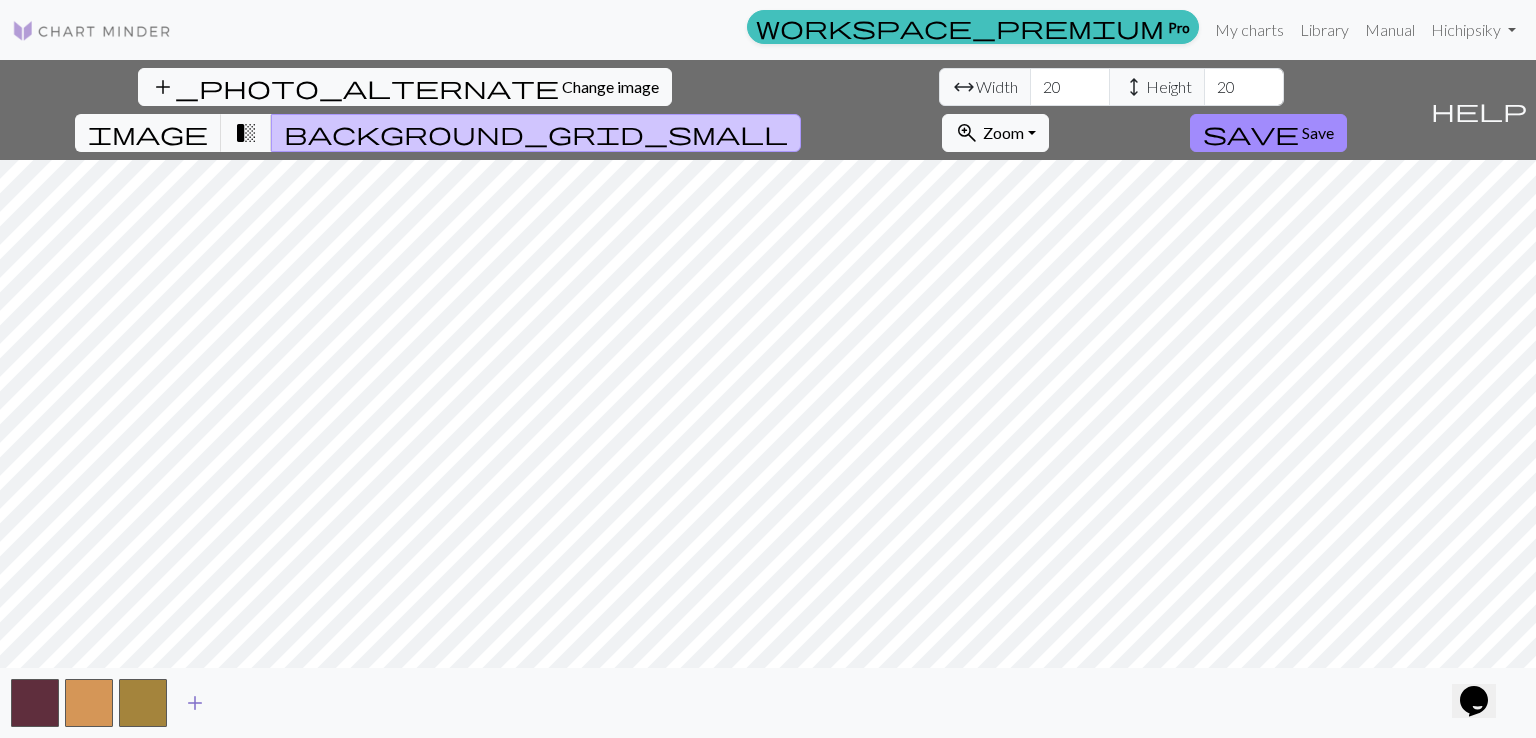 click on "add" at bounding box center (195, 703) 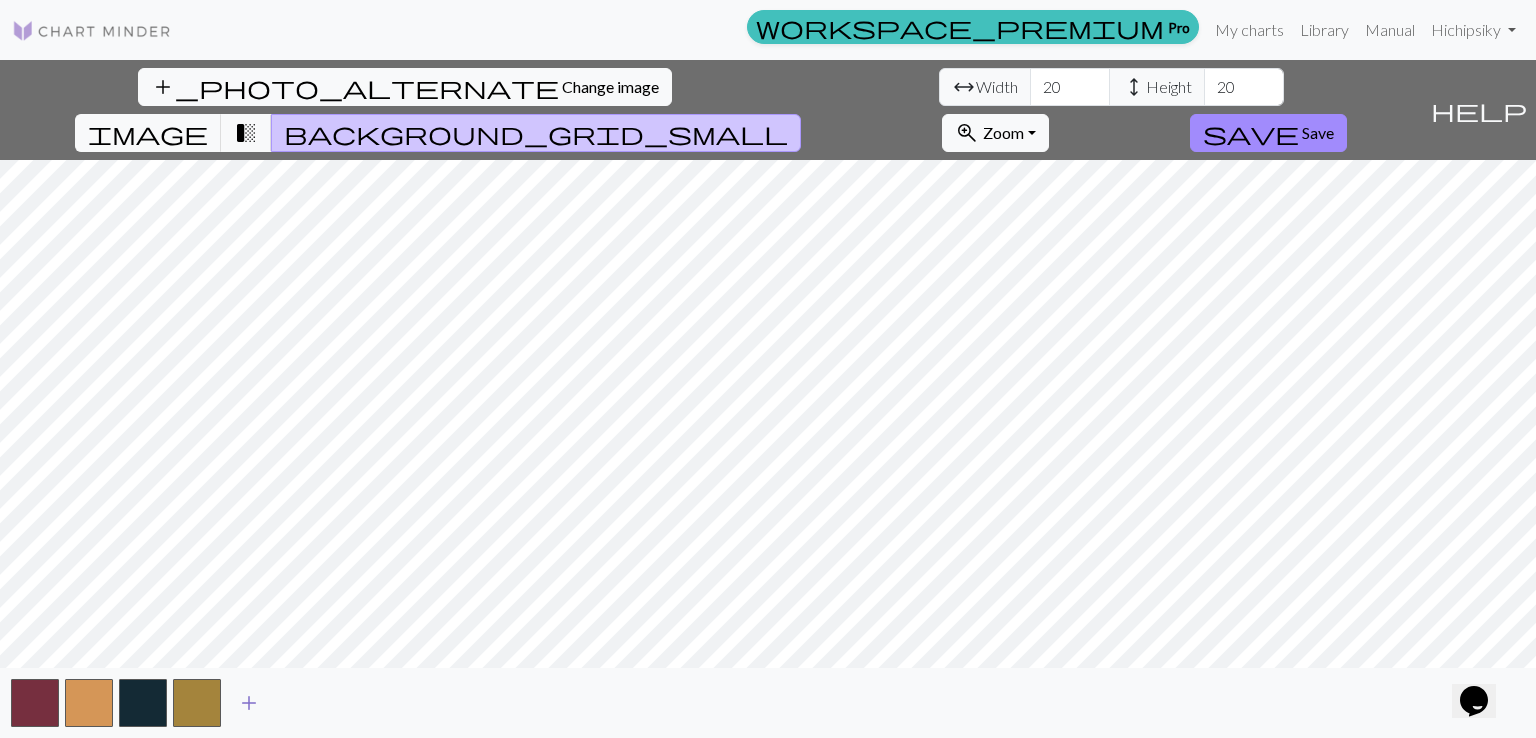 click on "add" at bounding box center (249, 703) 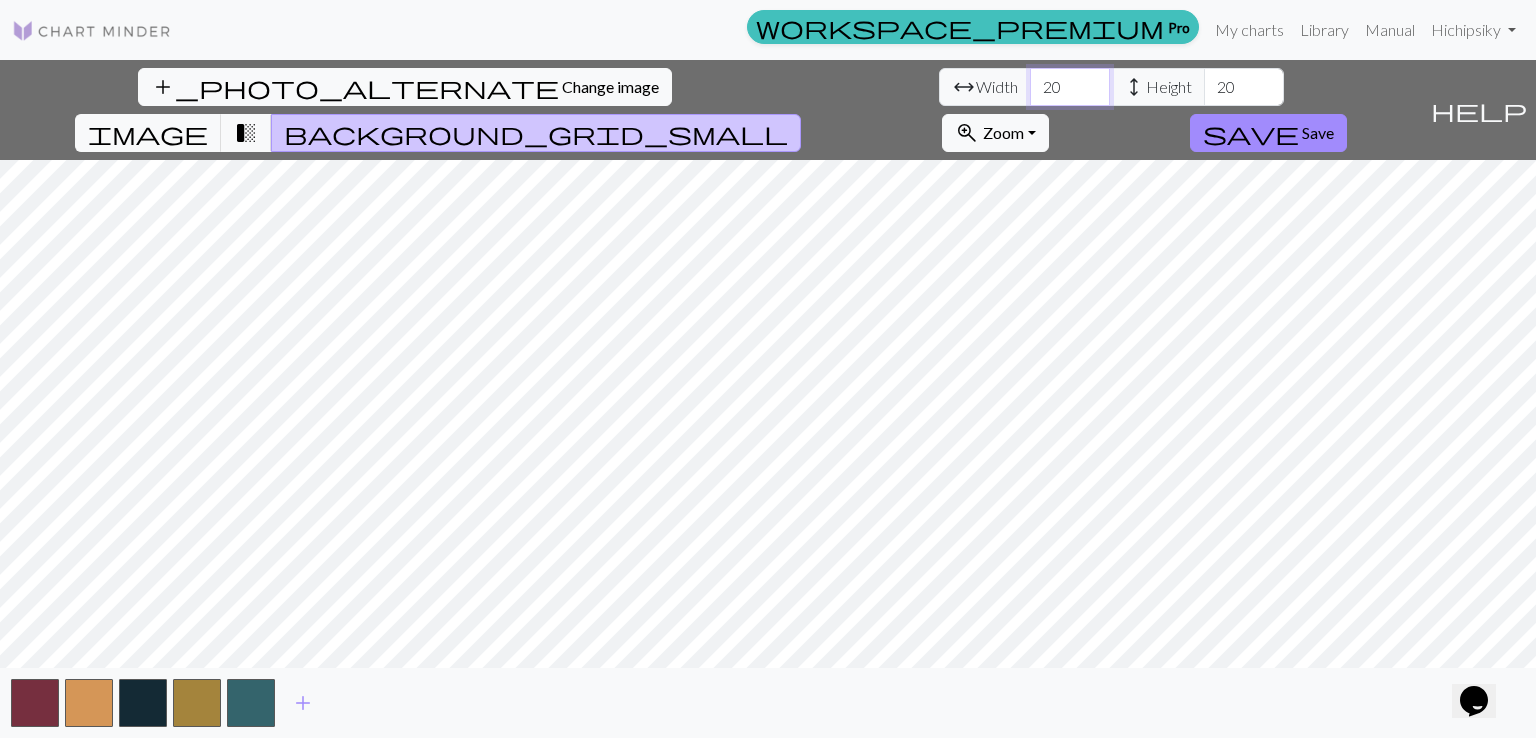 click on "20" at bounding box center (1070, 87) 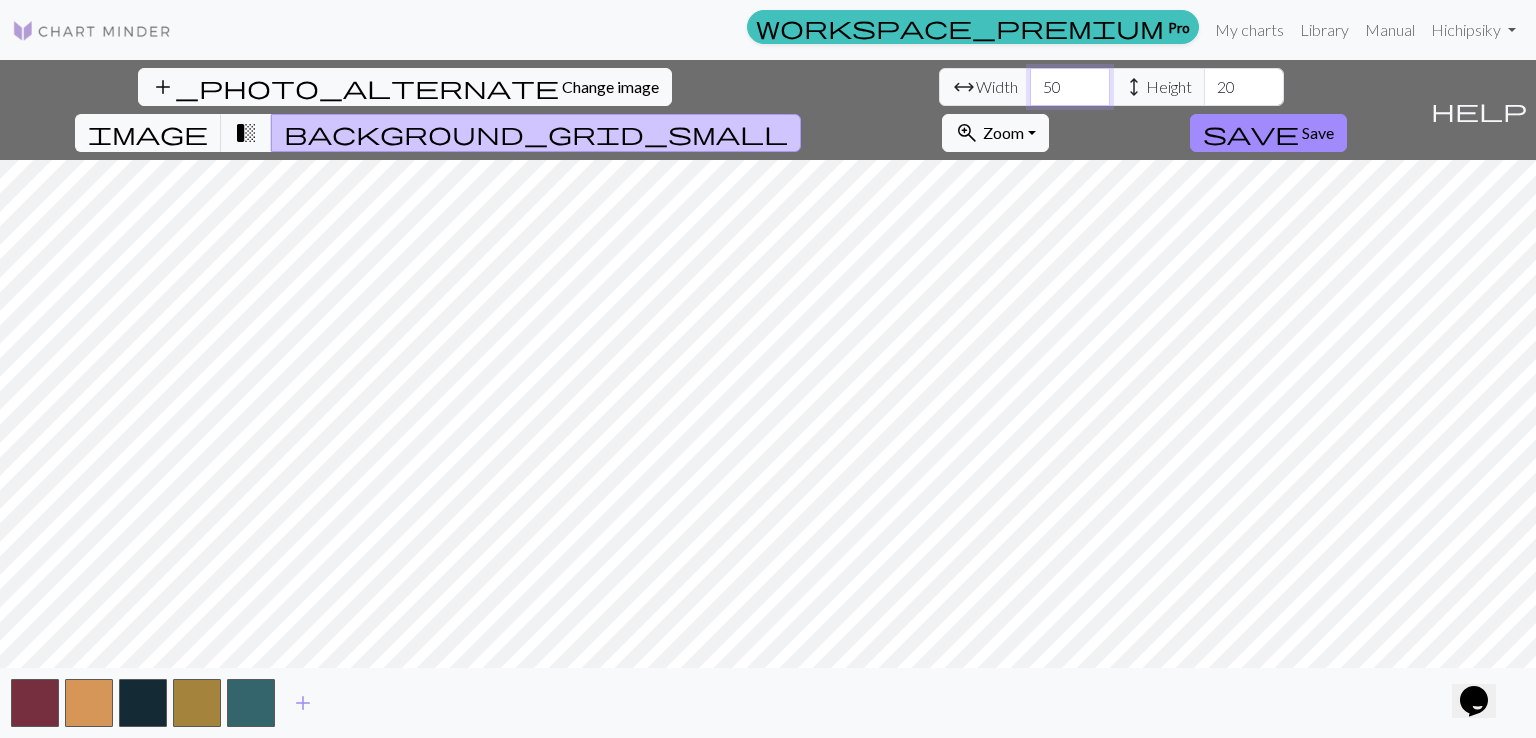 type on "50" 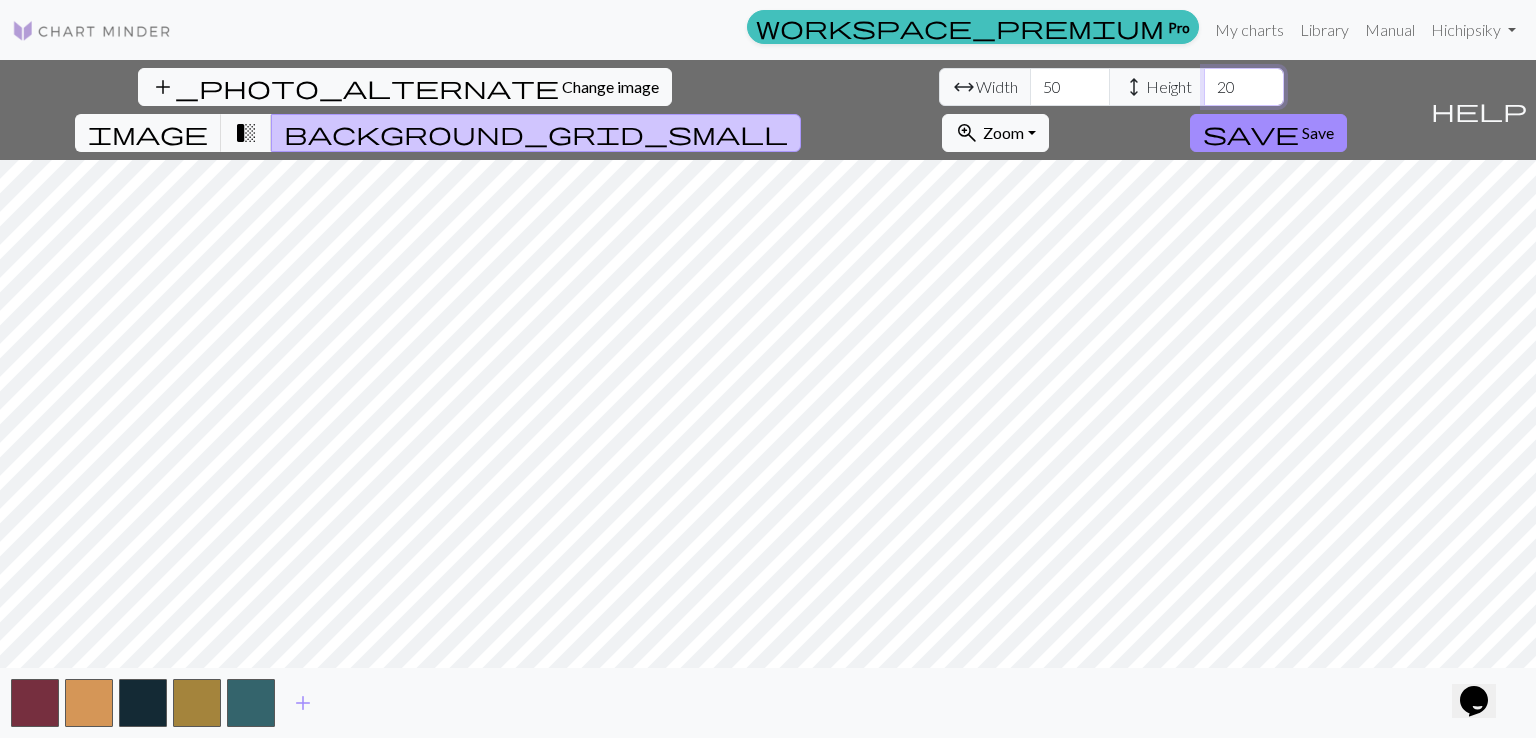 click on "20" at bounding box center [1244, 87] 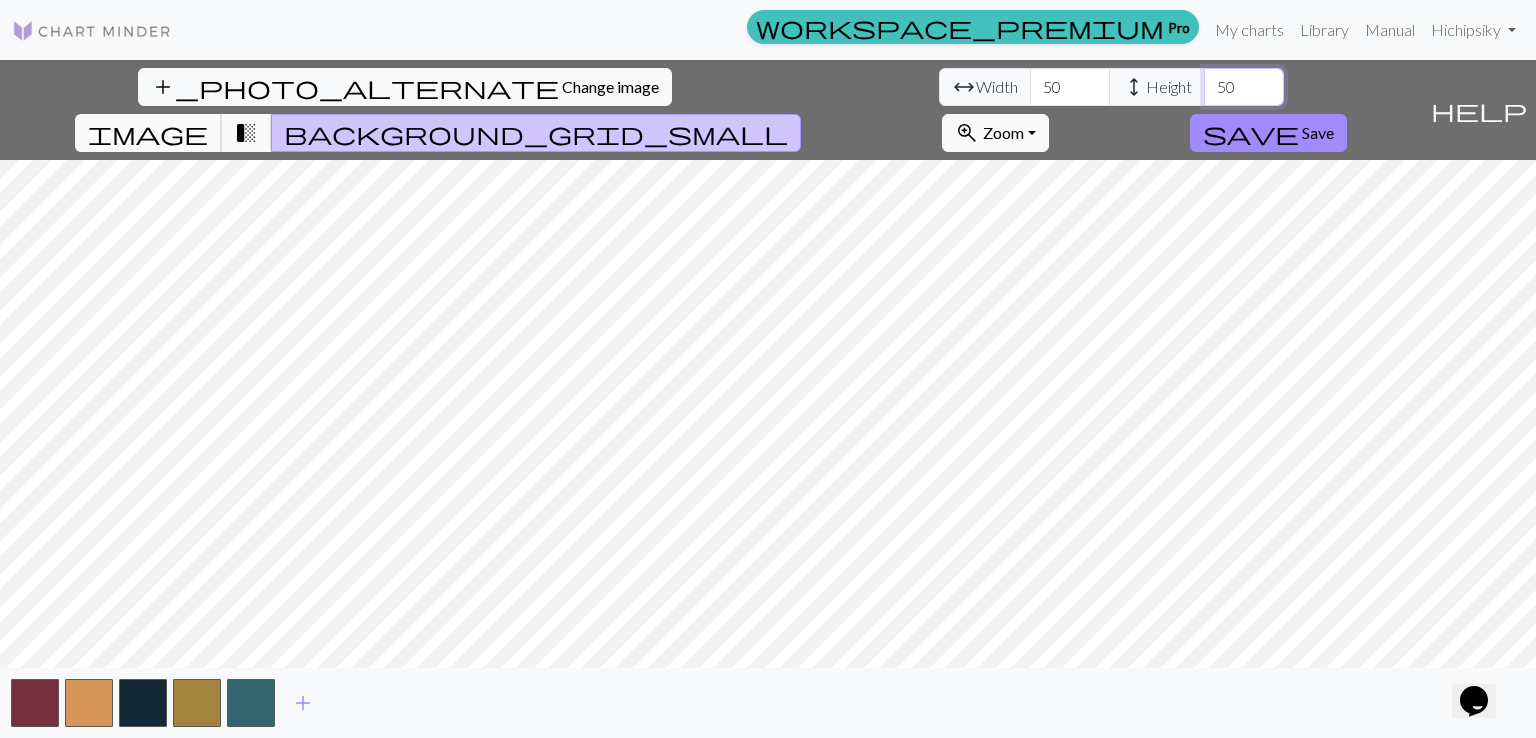 type on "50" 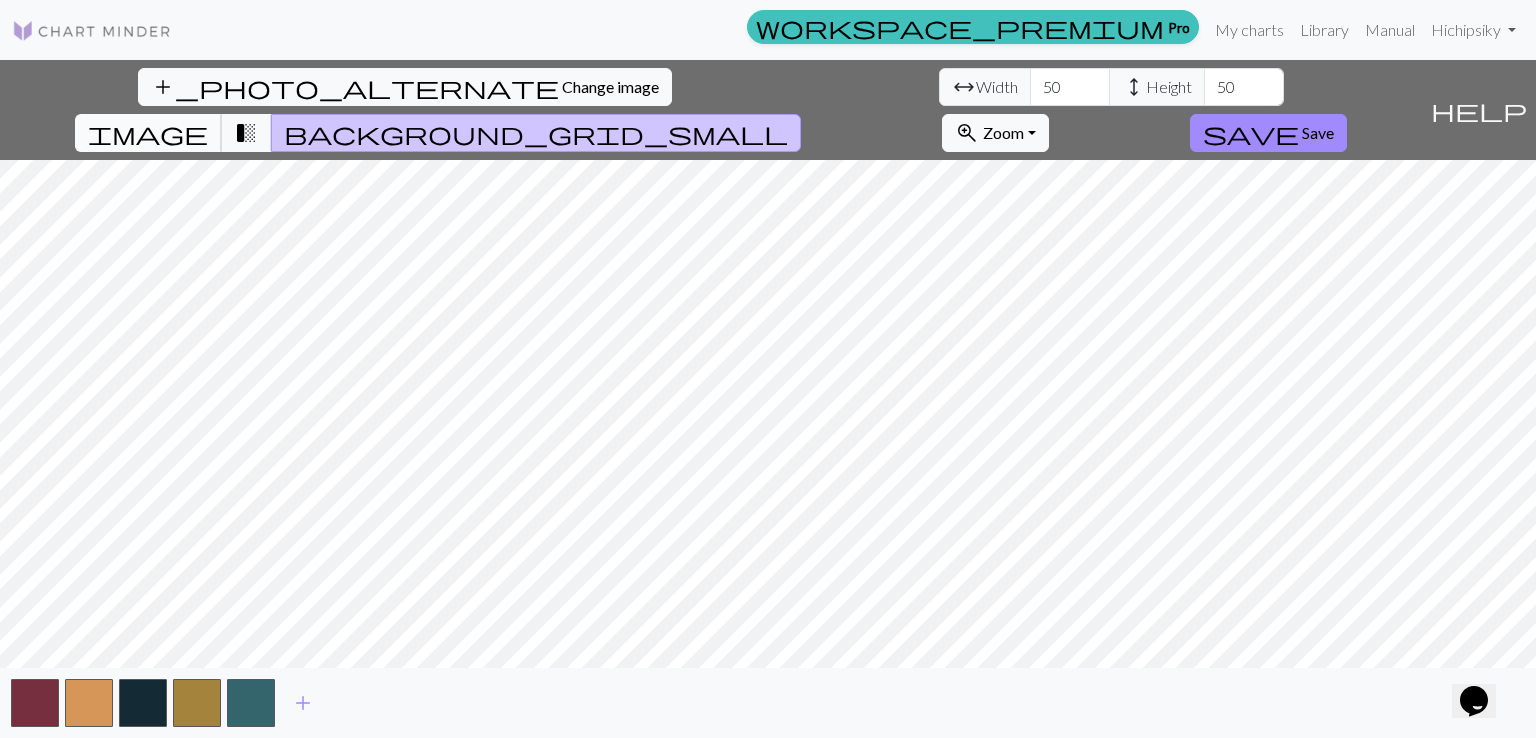 click on "image" at bounding box center [148, 133] 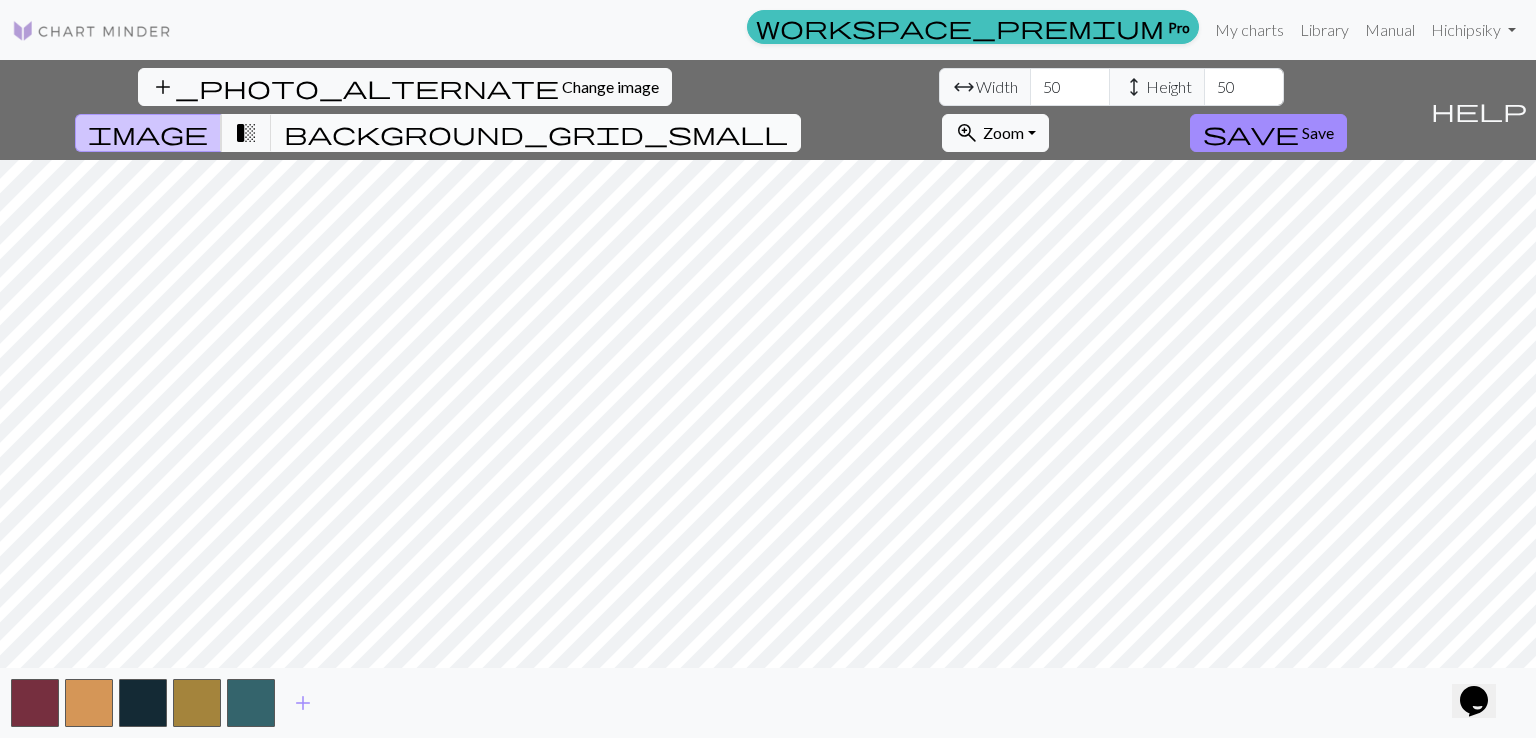click on "background_grid_small" at bounding box center [536, 133] 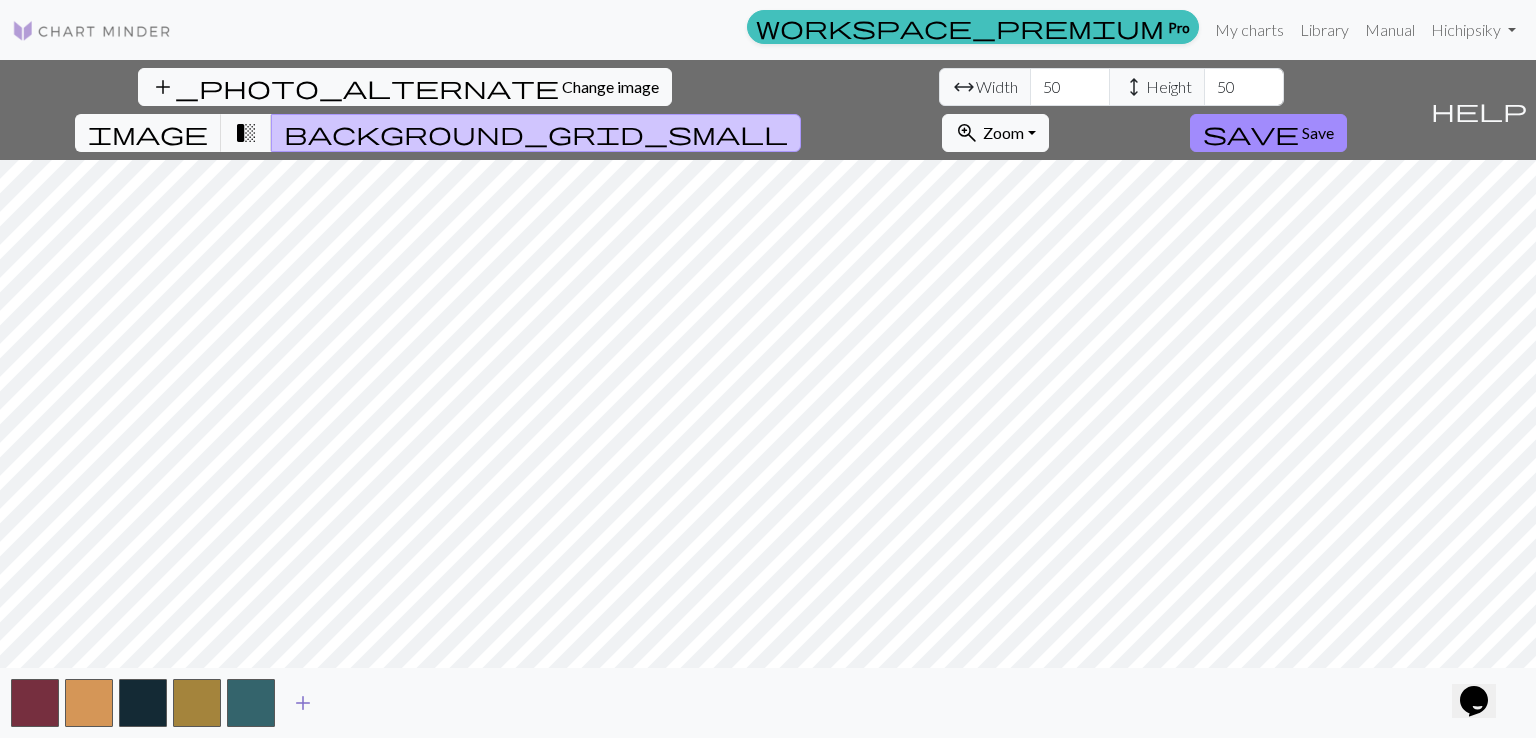 click on "add" at bounding box center (303, 703) 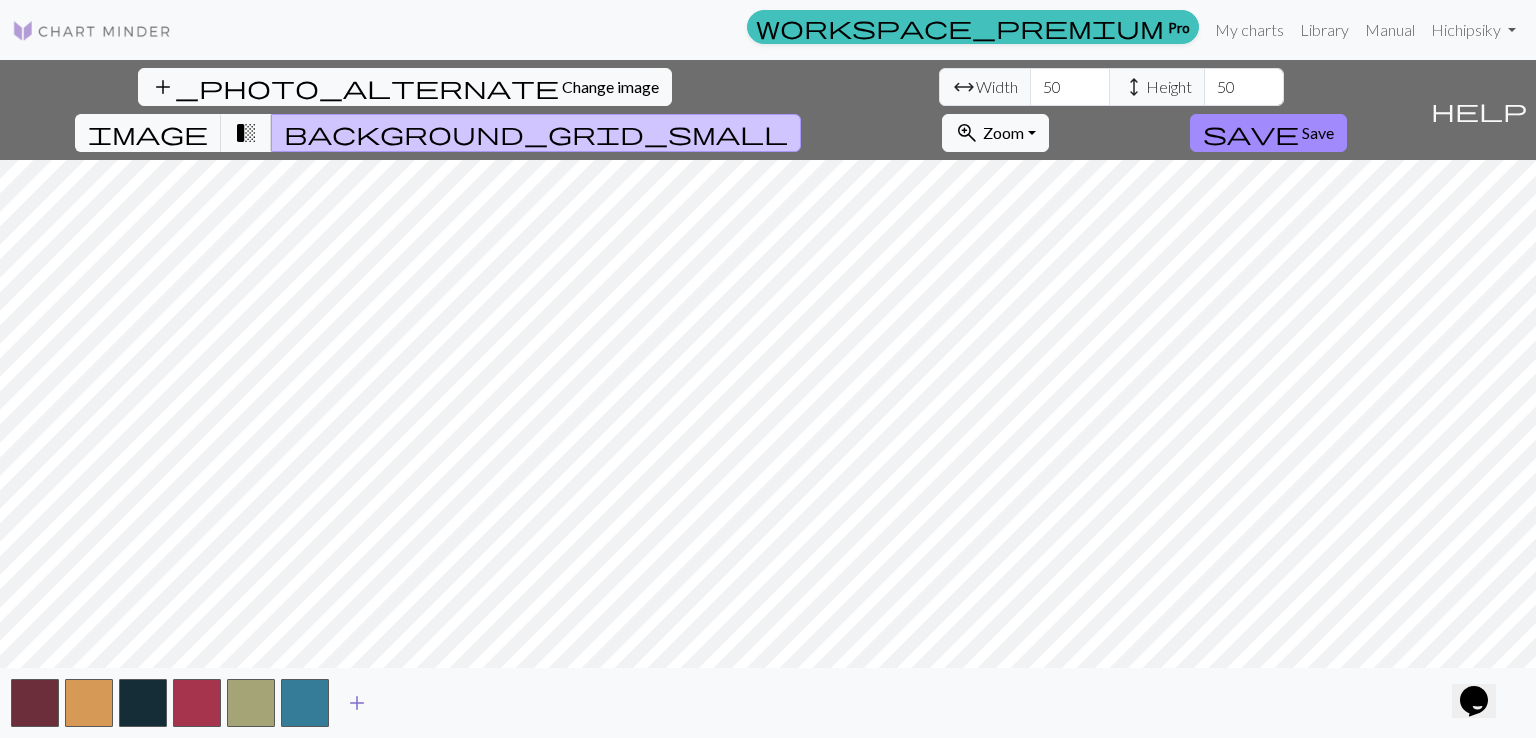 click on "add" at bounding box center (357, 703) 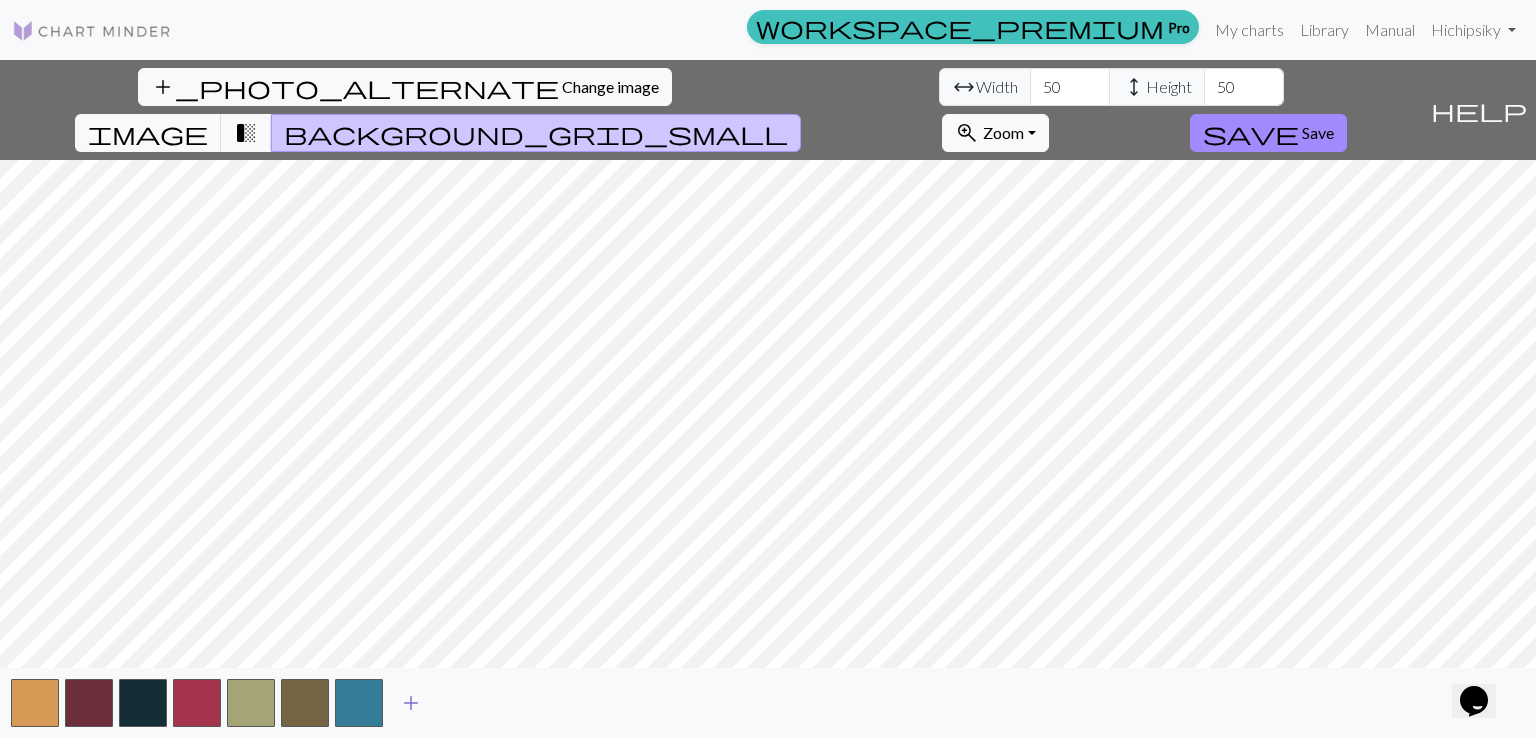 click on "add" at bounding box center [411, 703] 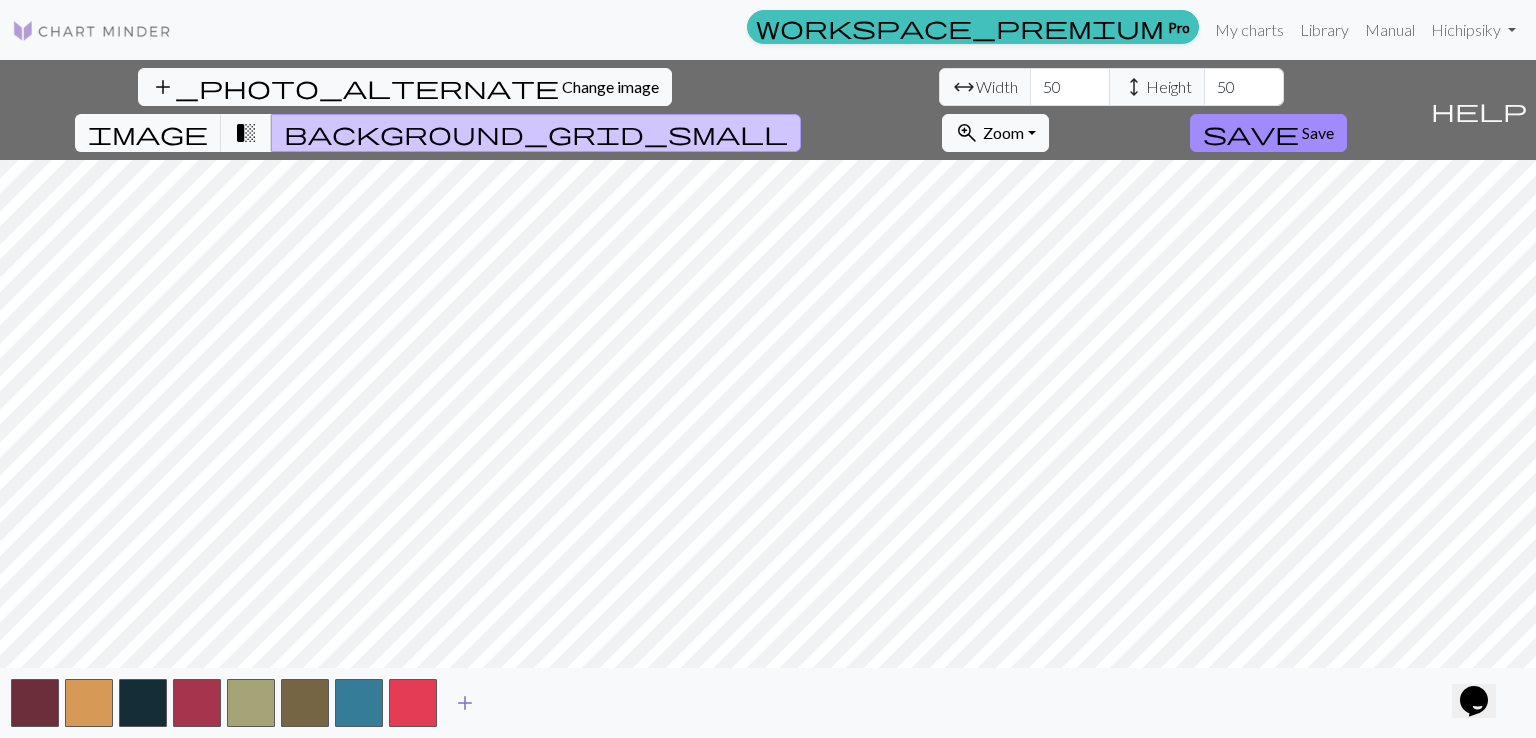 click on "add" at bounding box center [465, 703] 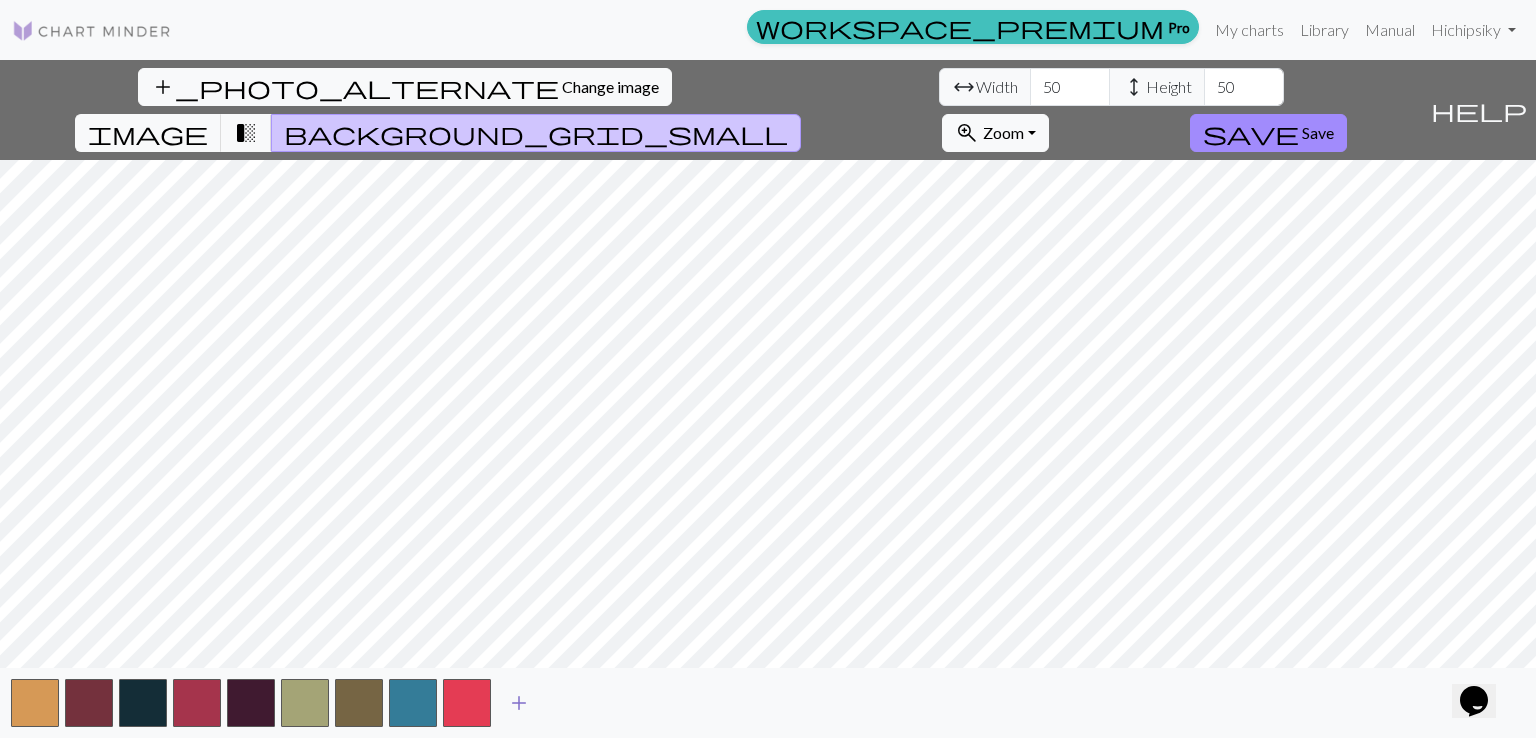 click on "add" at bounding box center (519, 703) 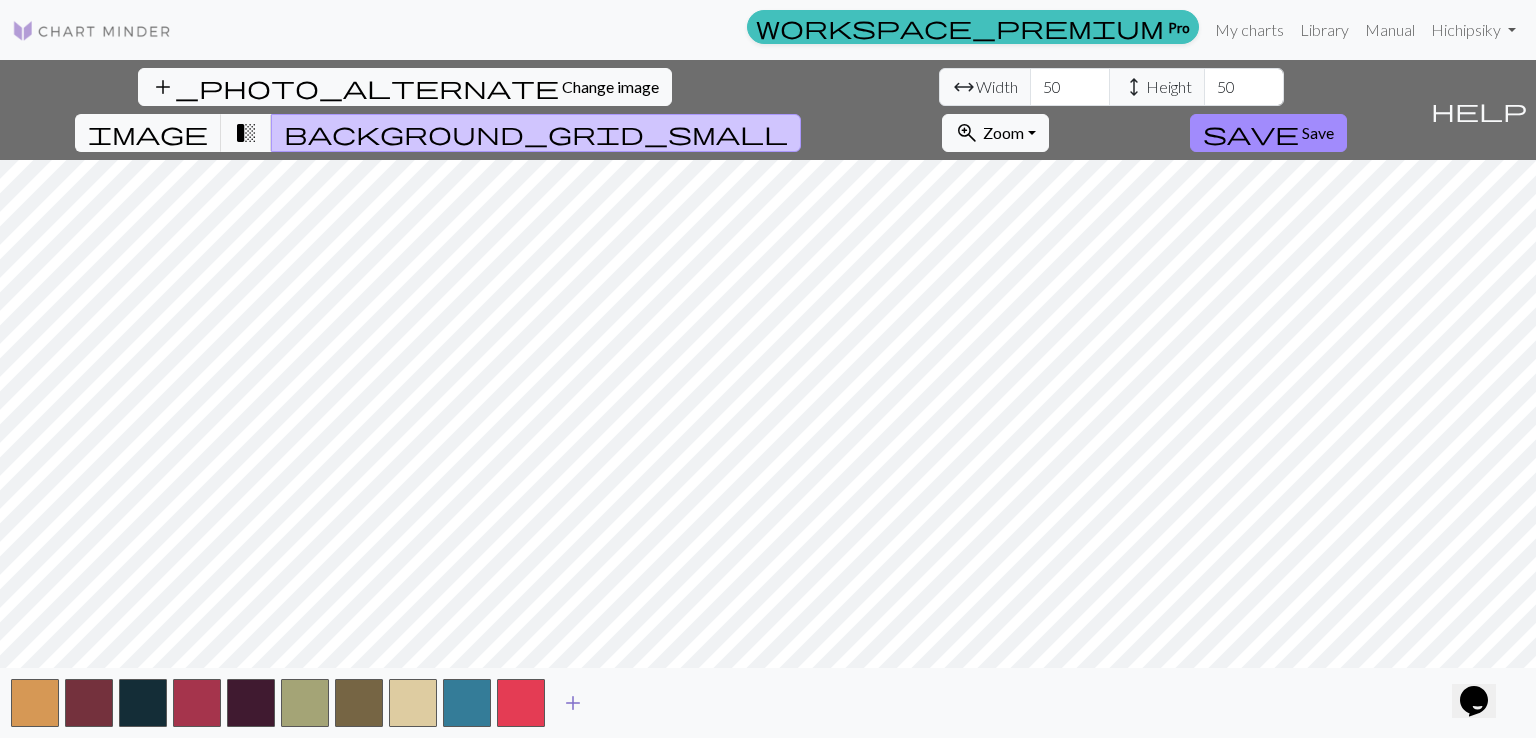 click on "add" at bounding box center (573, 703) 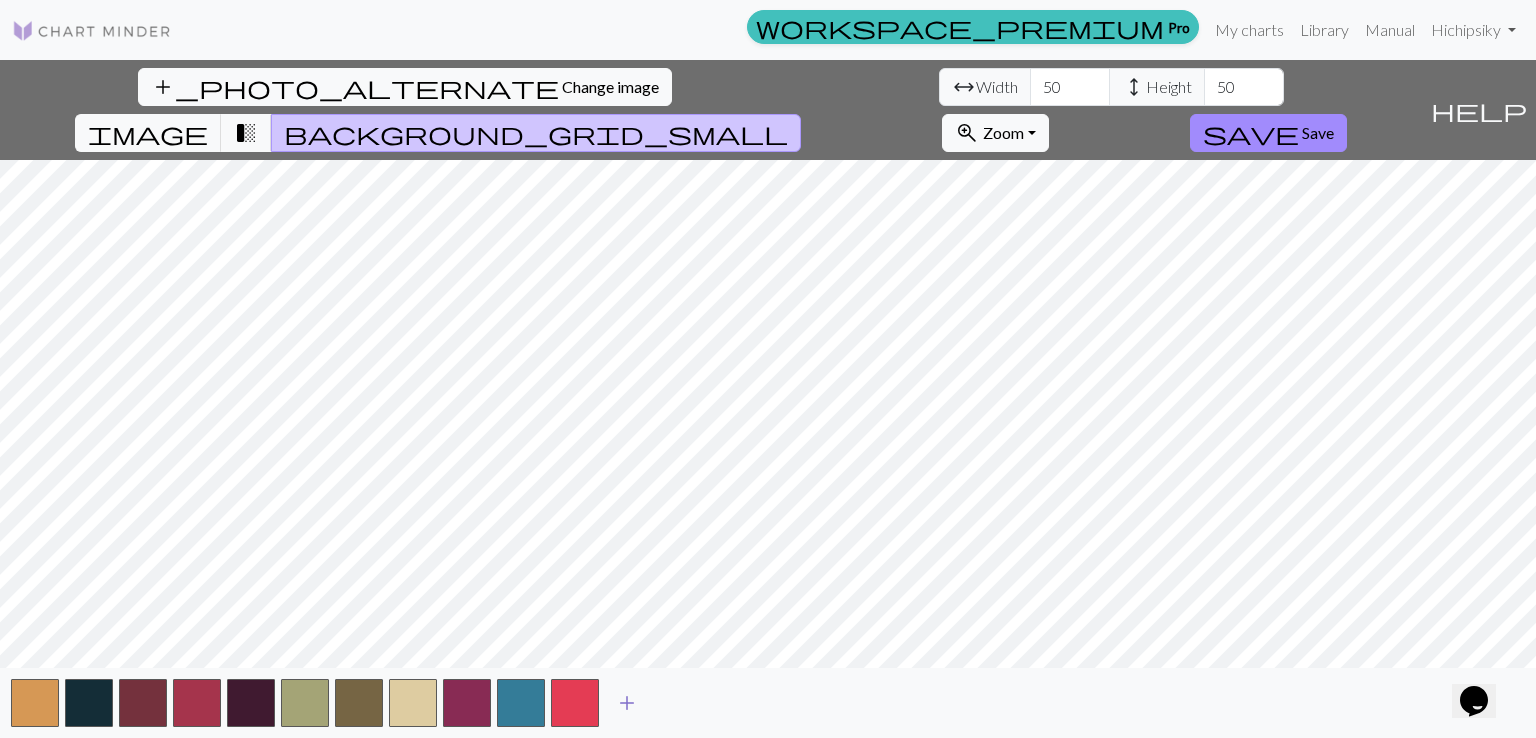 click on "add" at bounding box center [627, 703] 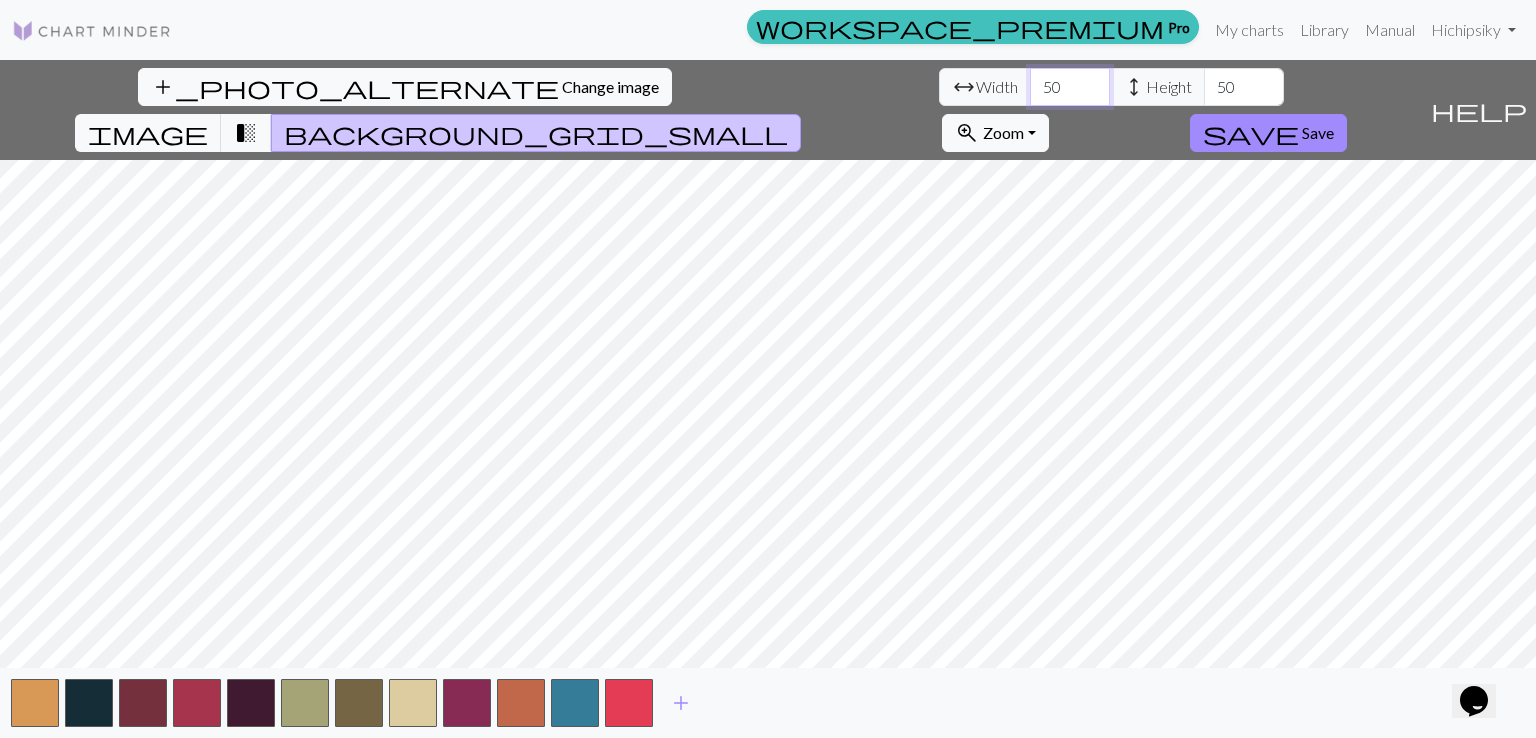 click on "50" at bounding box center (1070, 87) 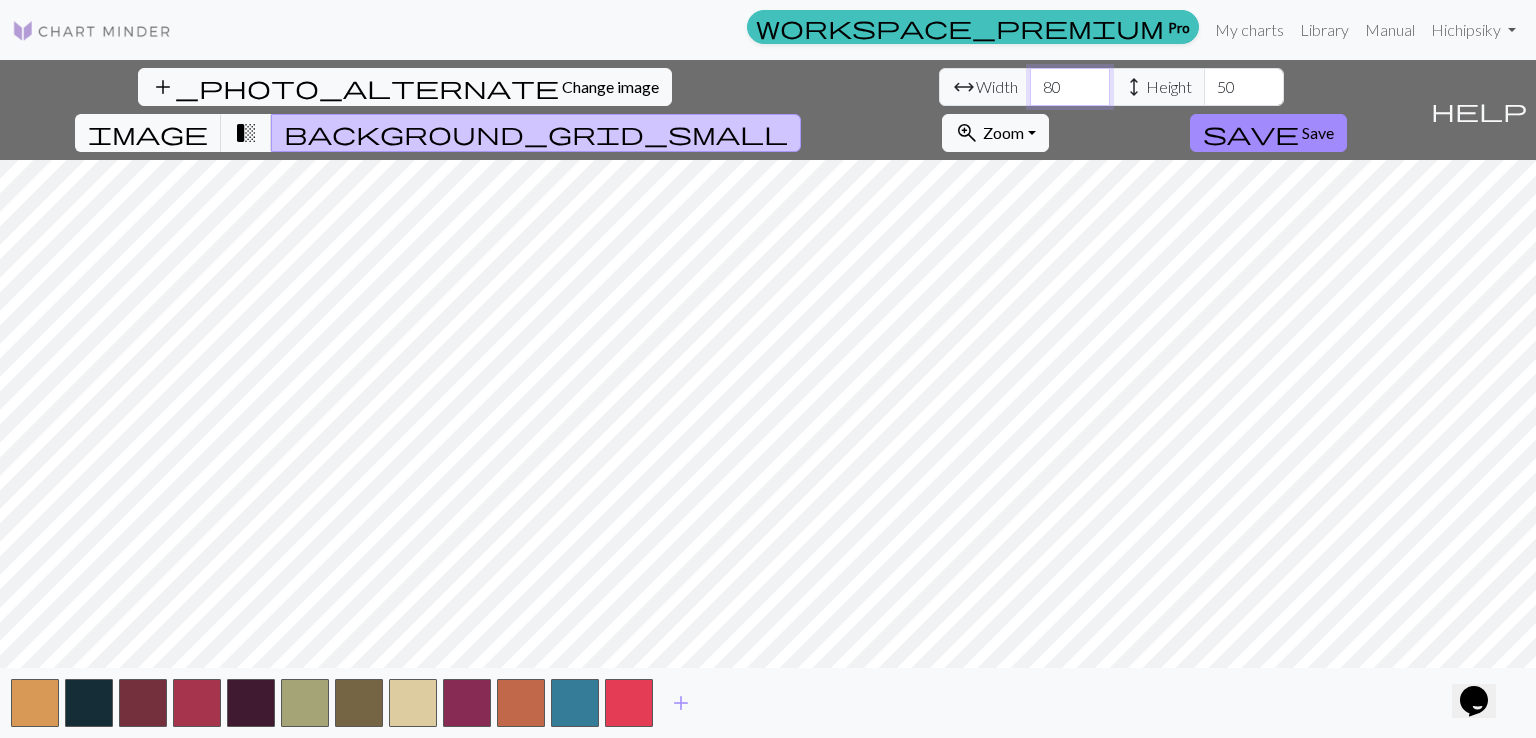 type on "80" 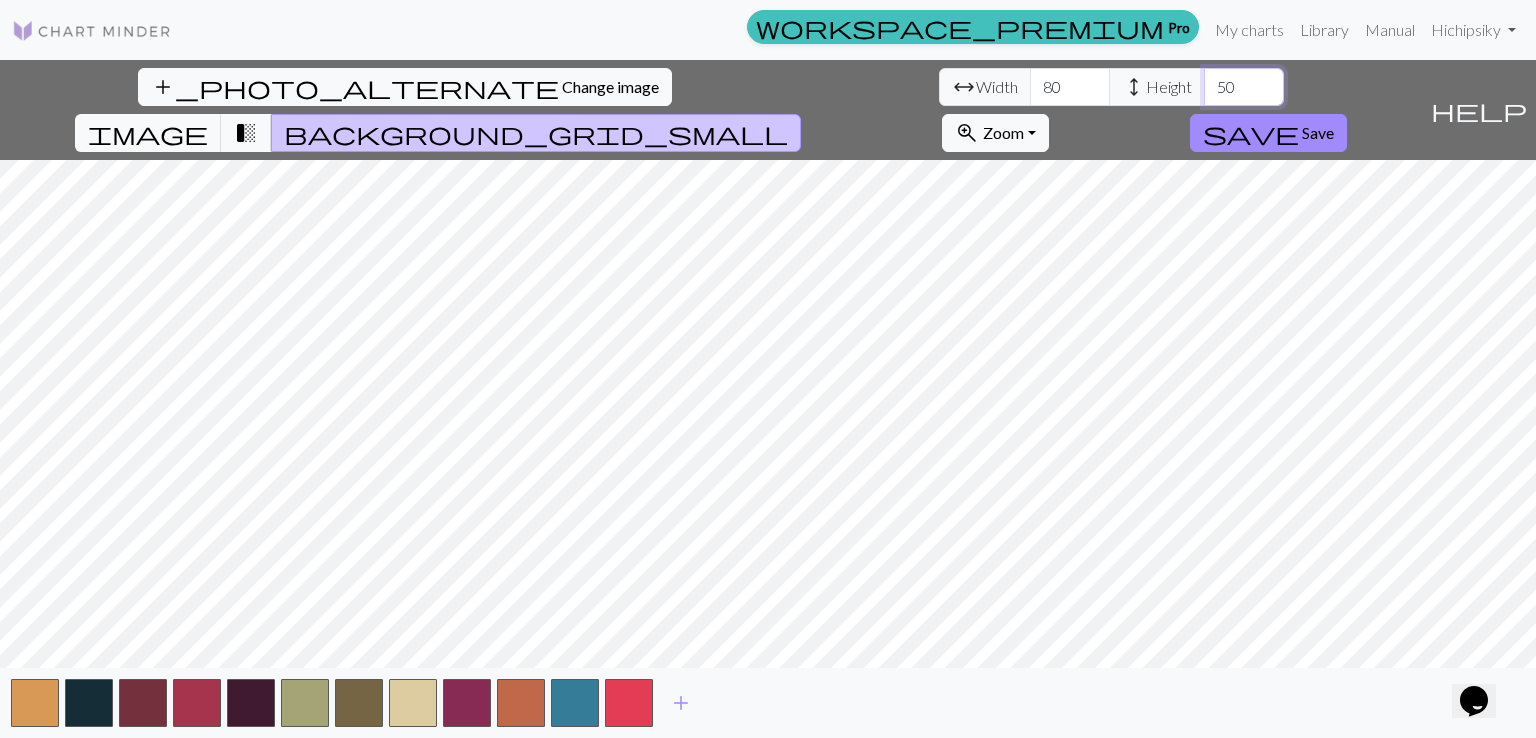 click on "50" at bounding box center (1244, 87) 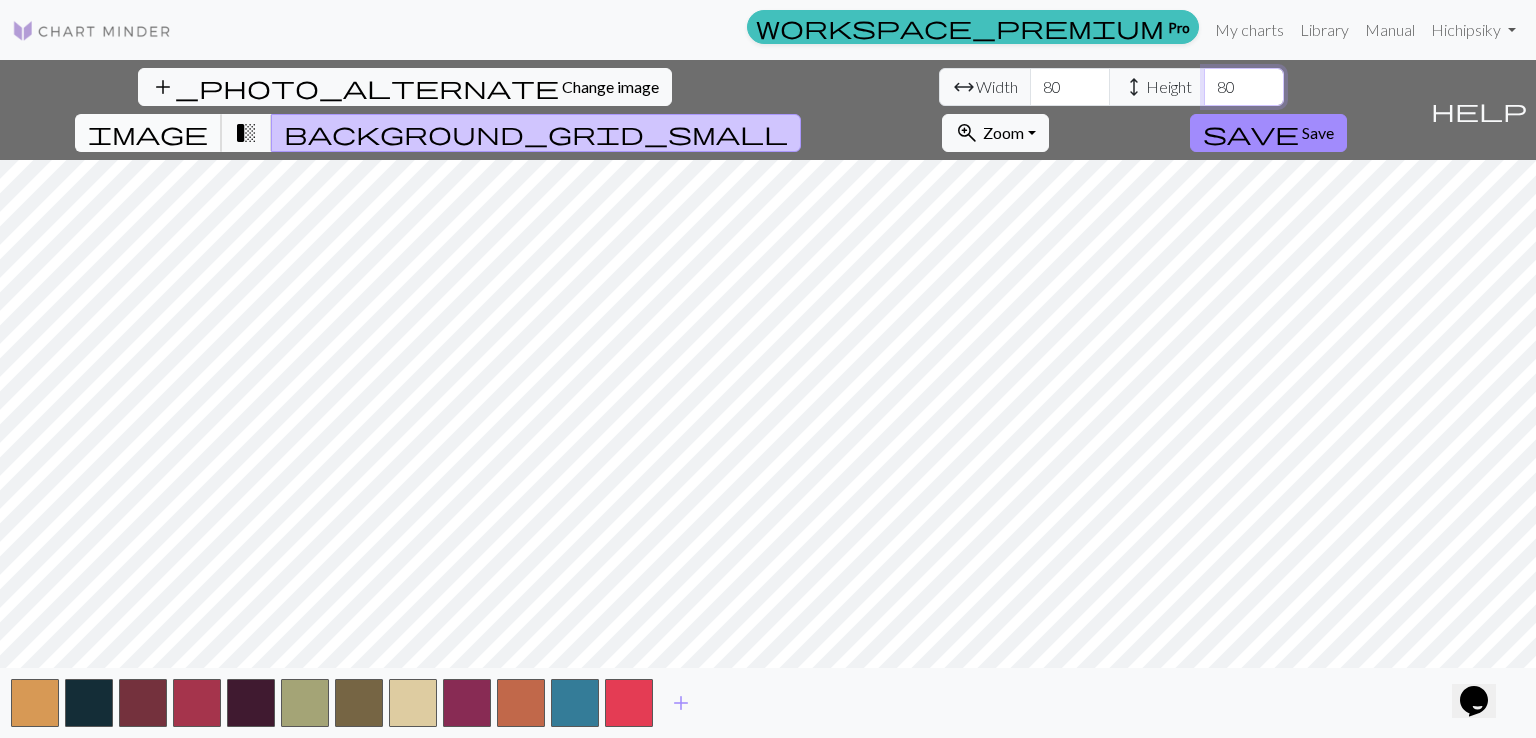 type on "80" 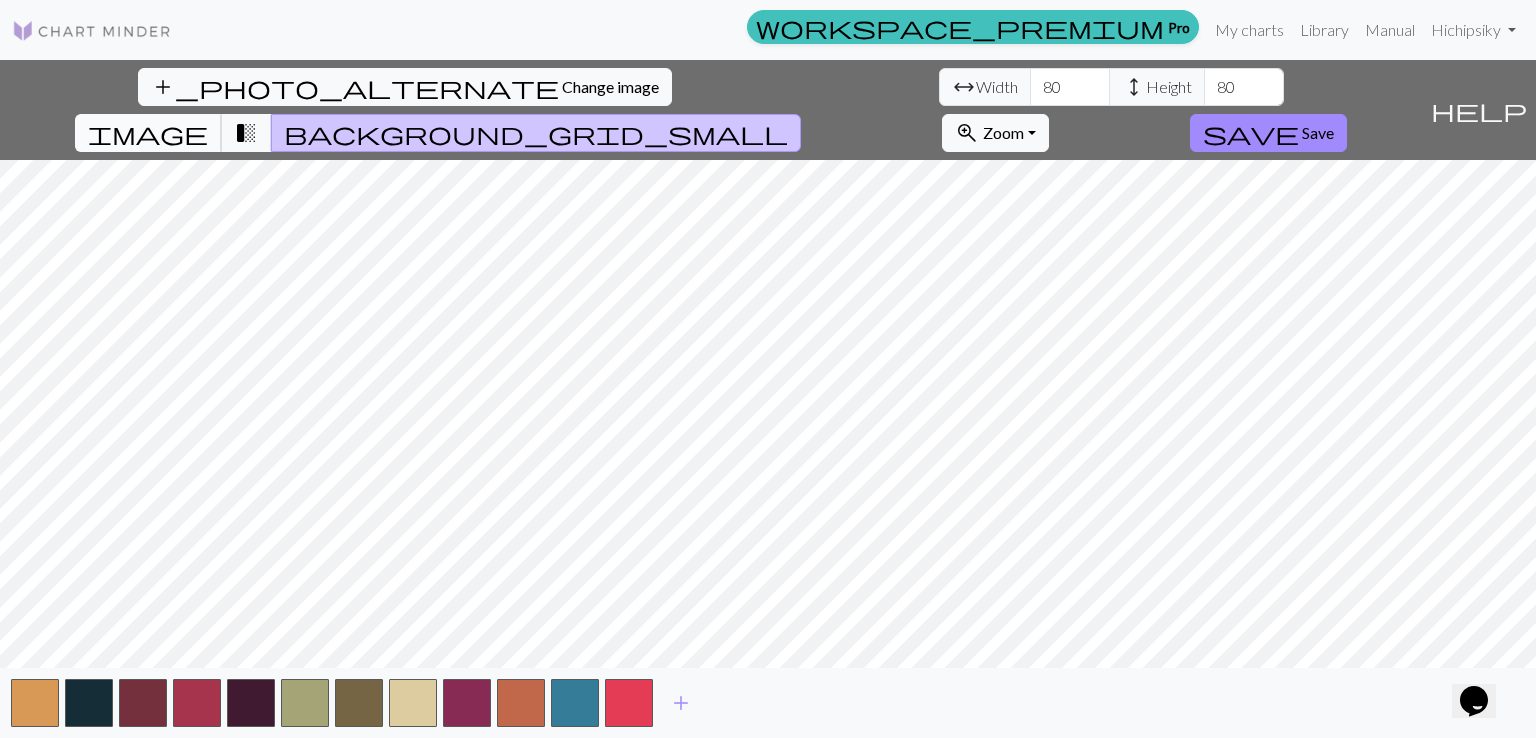 click on "image" at bounding box center (148, 133) 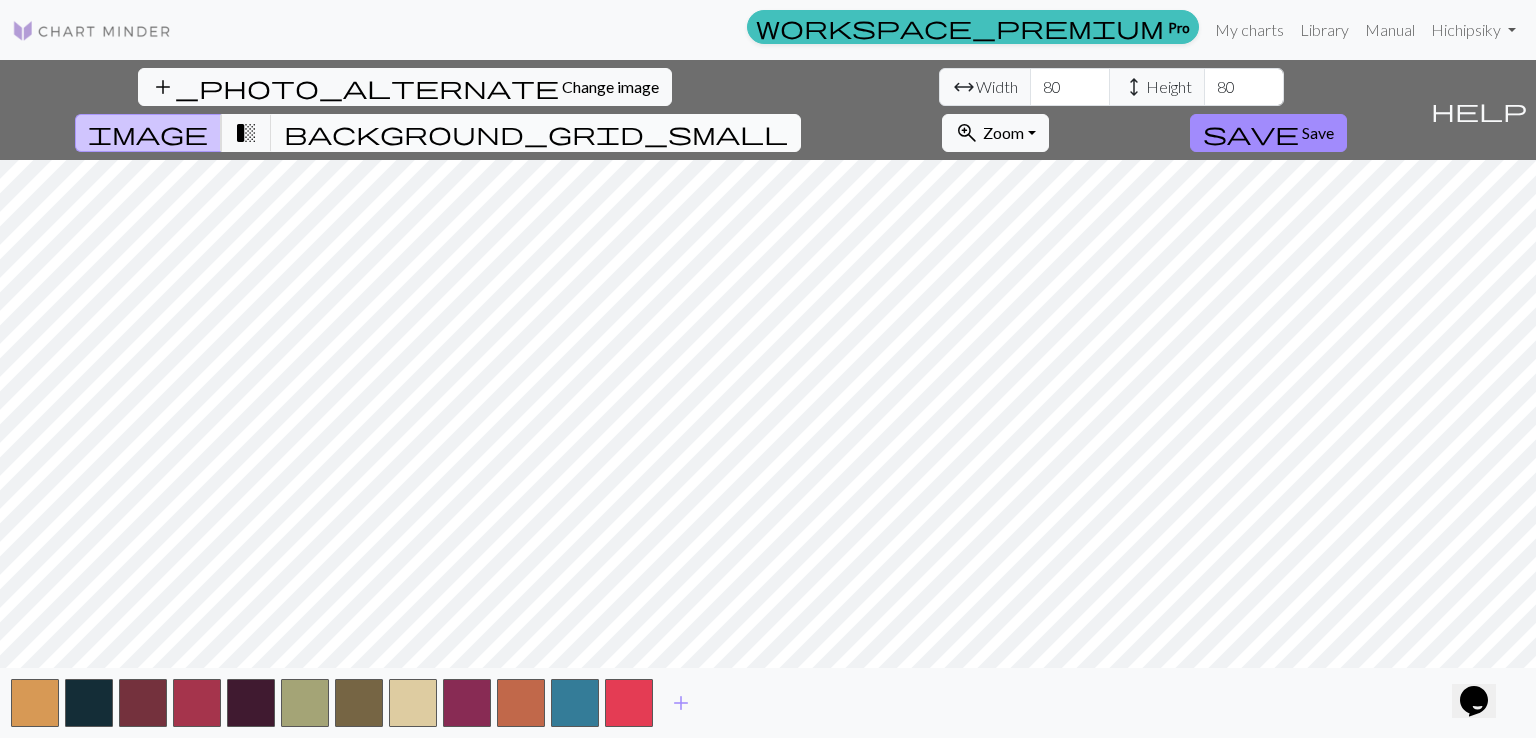 click on "background_grid_small" at bounding box center (536, 133) 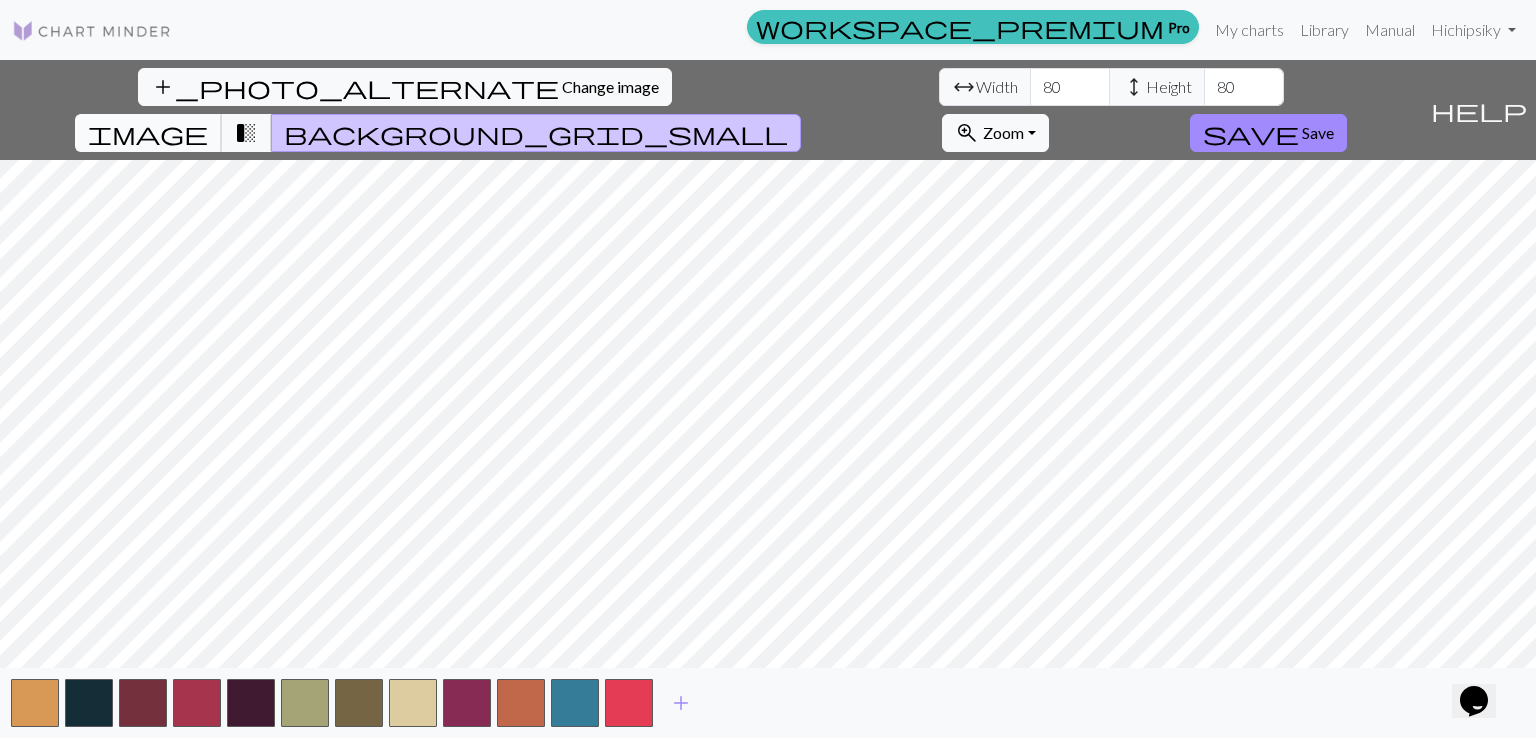 click on "image" at bounding box center (148, 133) 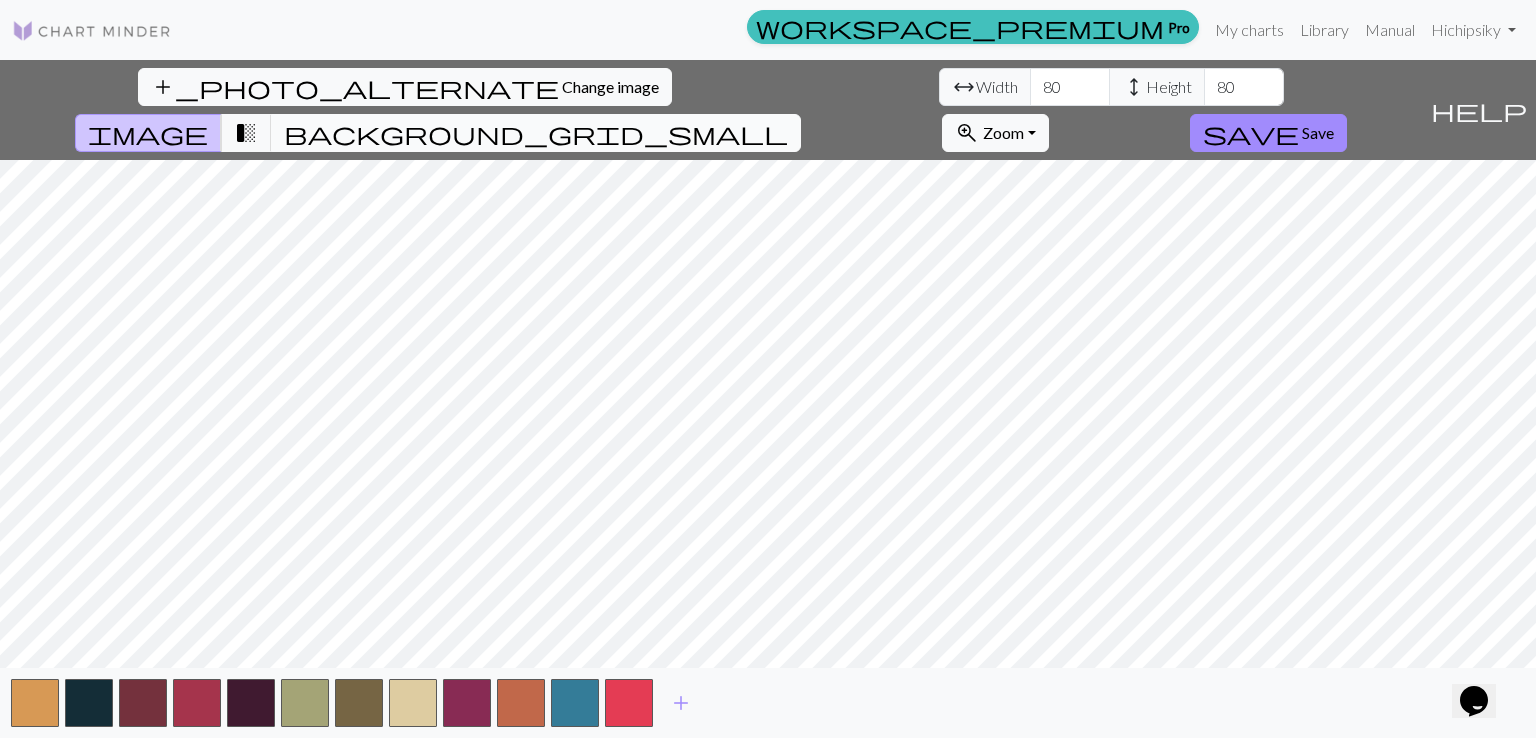 click on "background_grid_small" at bounding box center (536, 133) 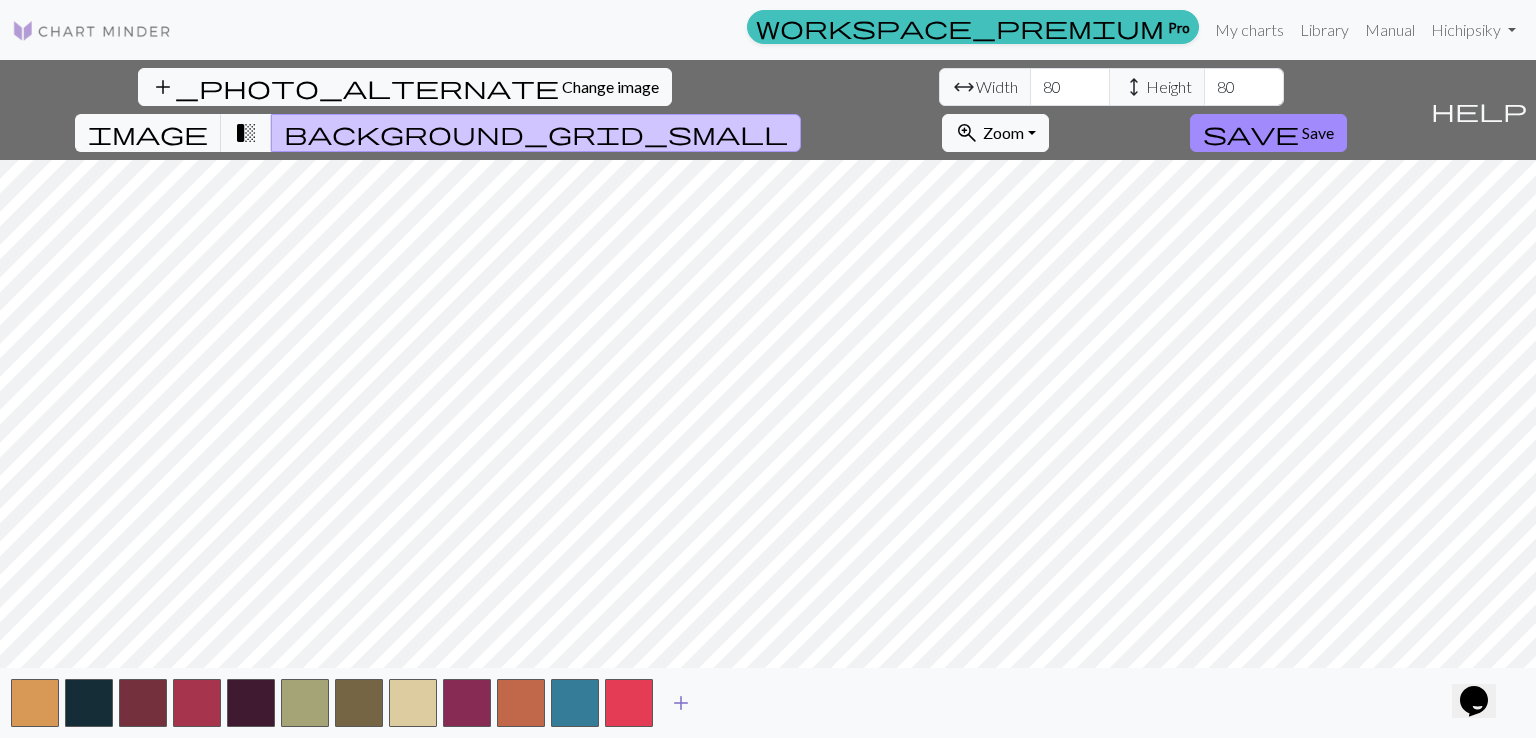 click on "add" at bounding box center (681, 703) 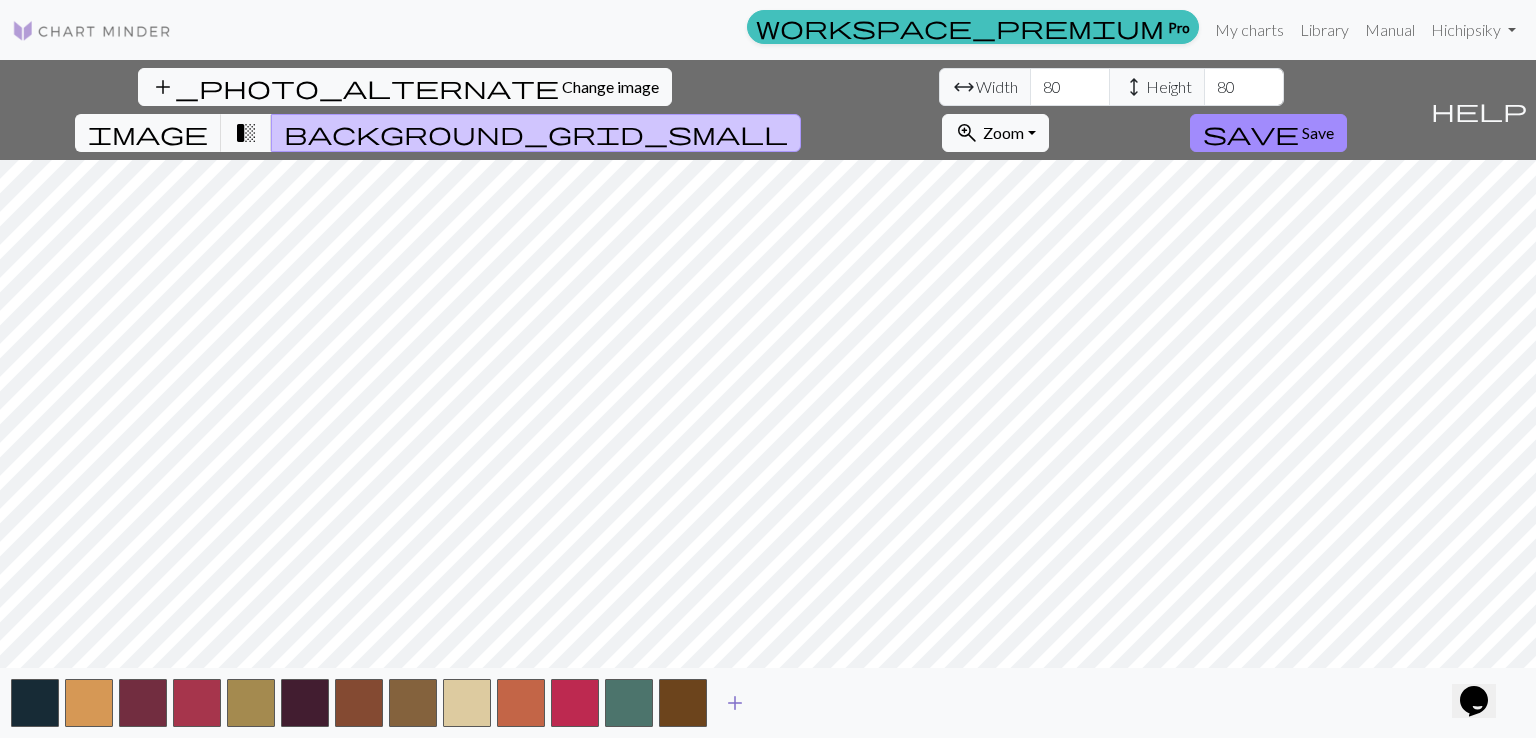 click on "add" at bounding box center [735, 703] 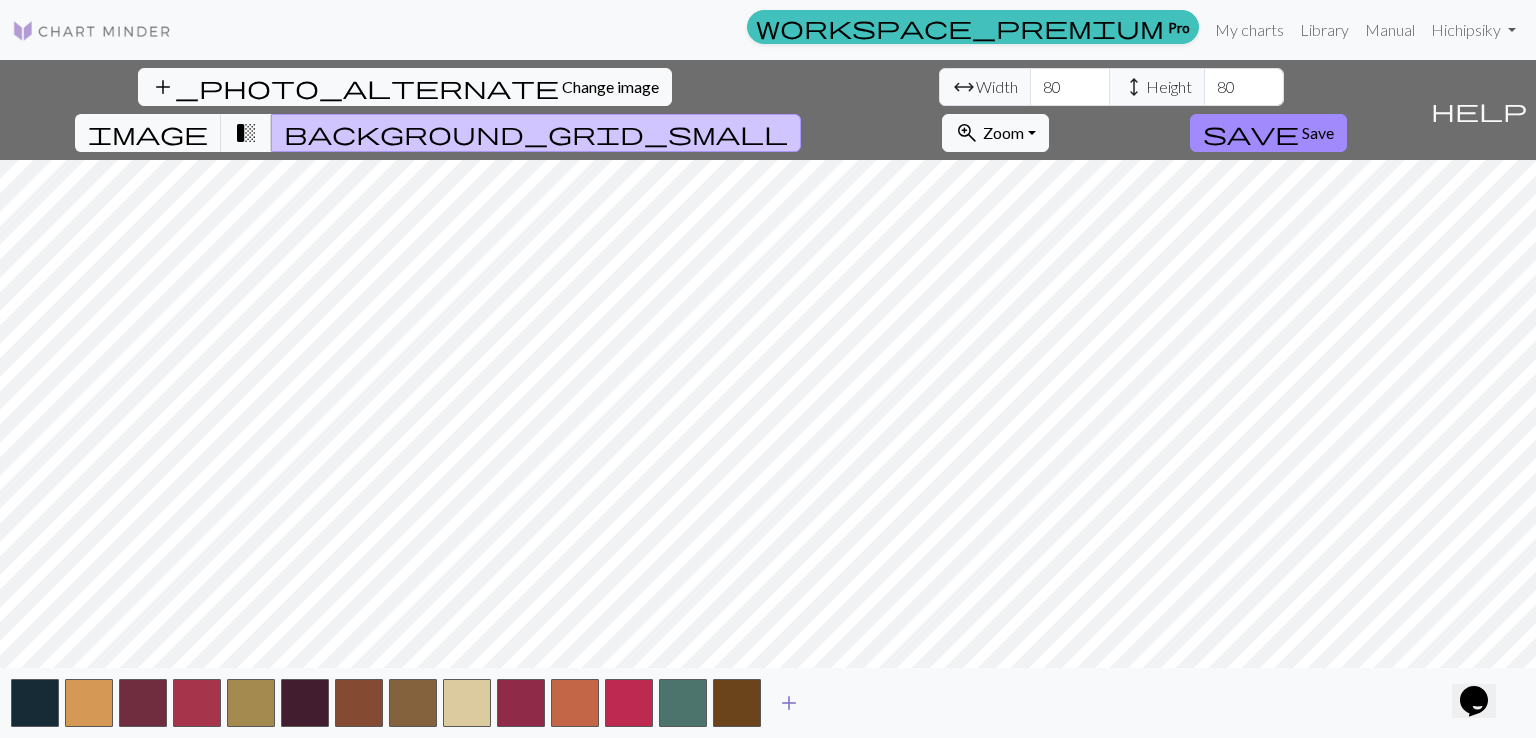 click on "add" at bounding box center [789, 703] 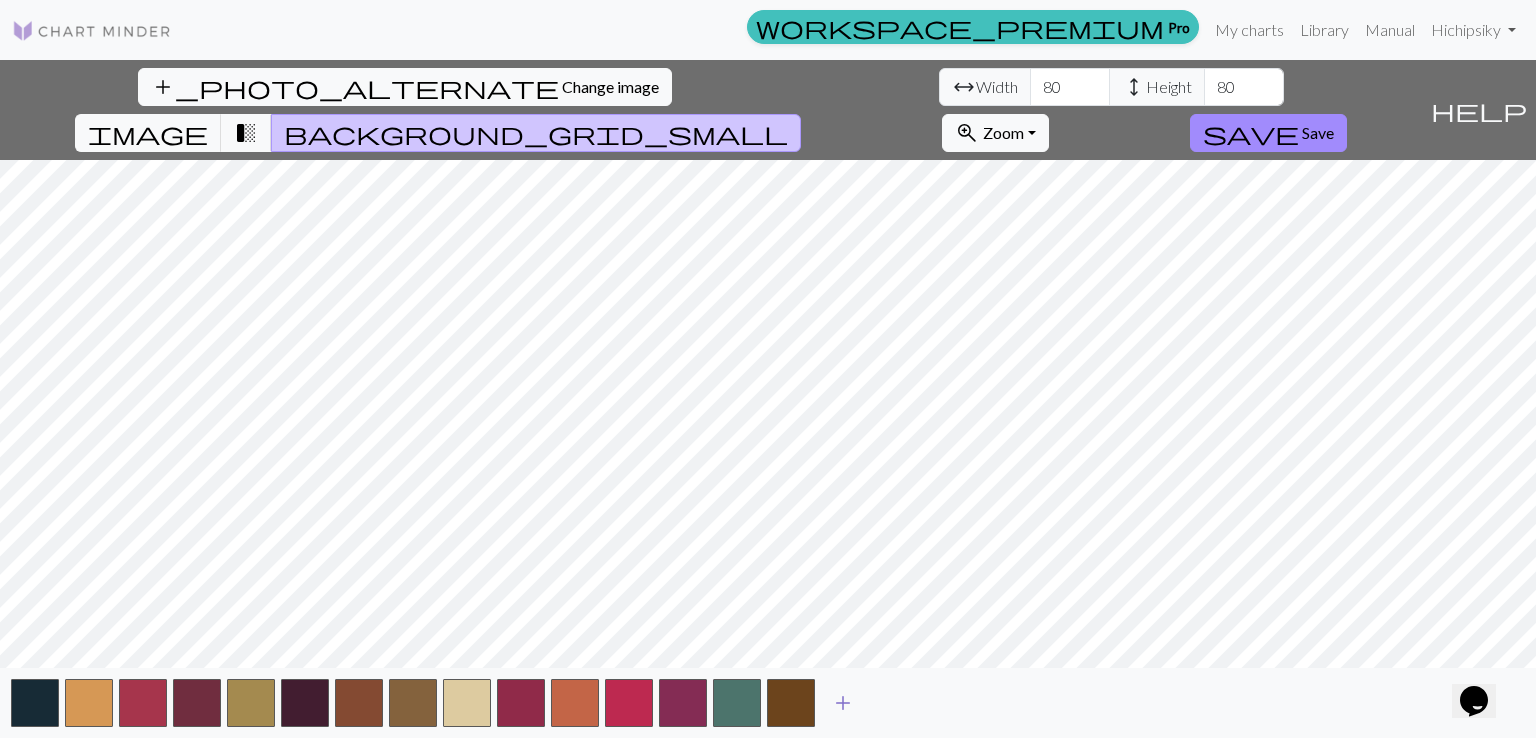 click on "add" at bounding box center (843, 703) 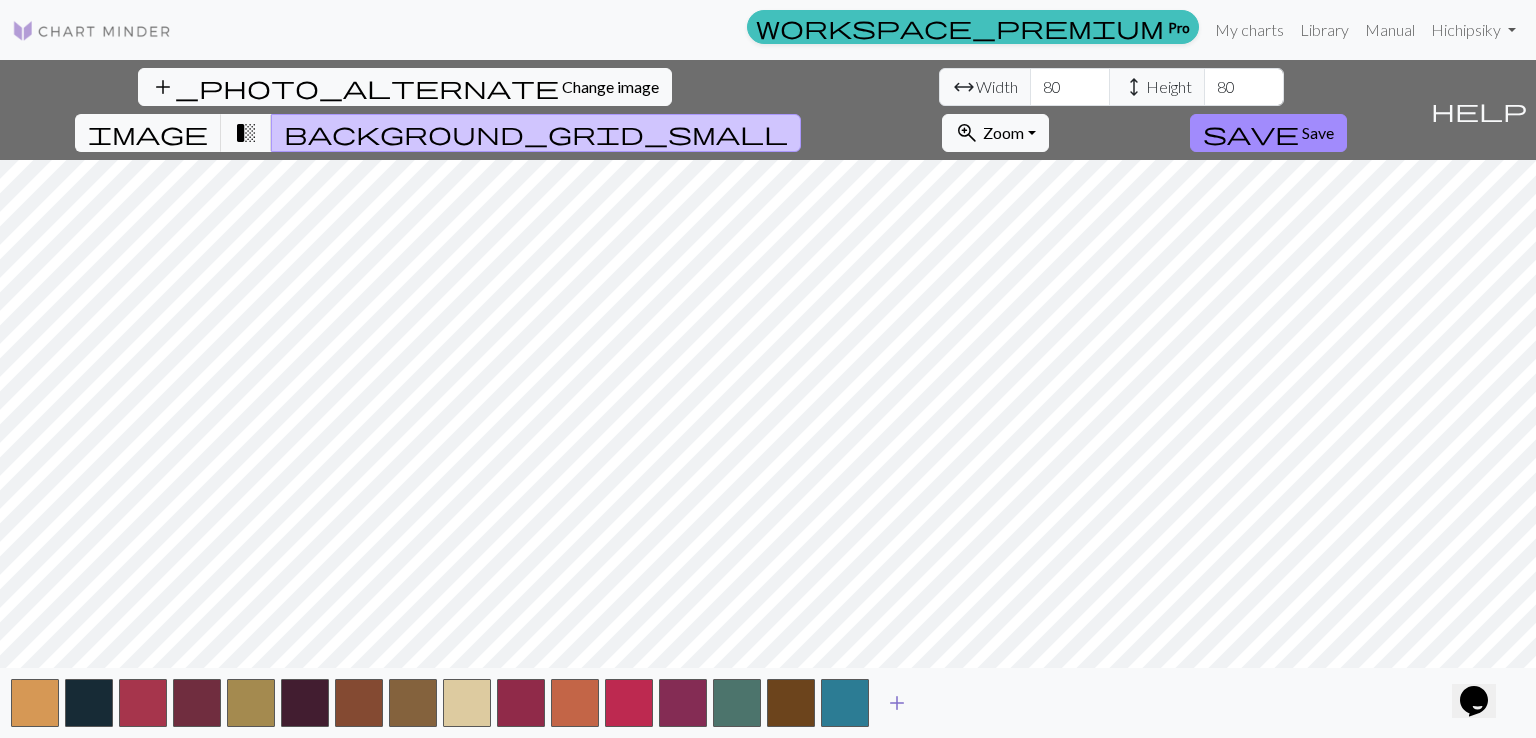 click on "add" at bounding box center [897, 703] 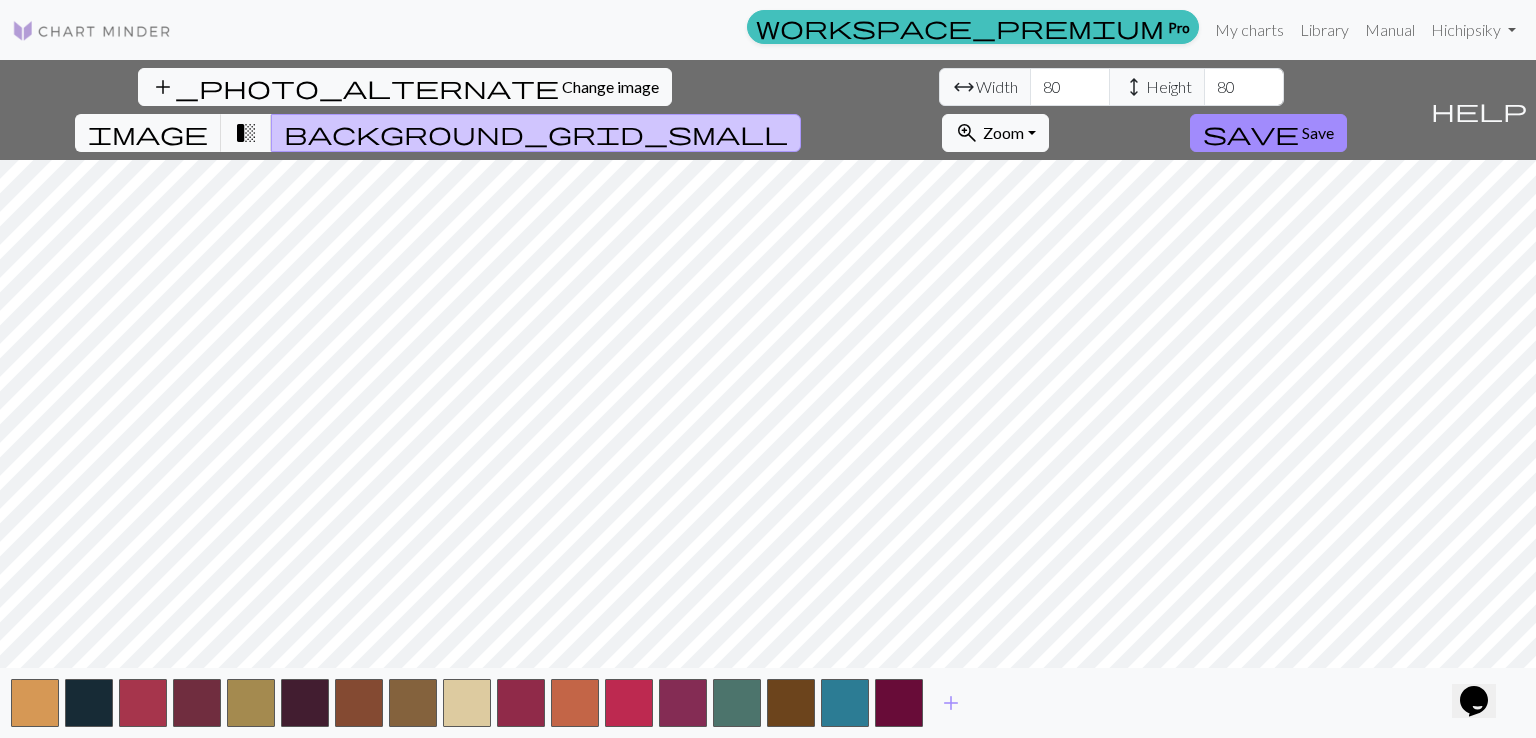 click on "add" at bounding box center [951, 703] 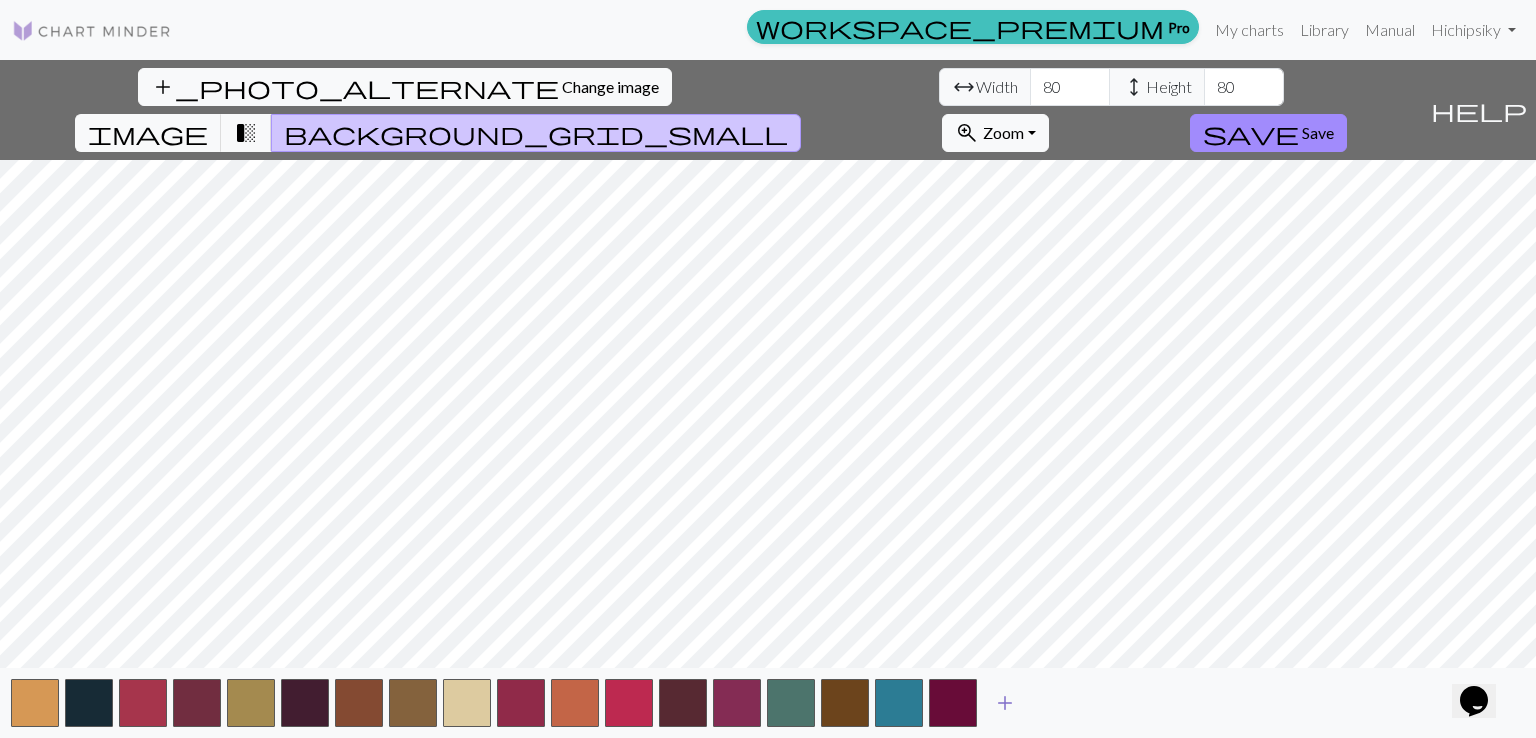 click on "add" at bounding box center [1005, 703] 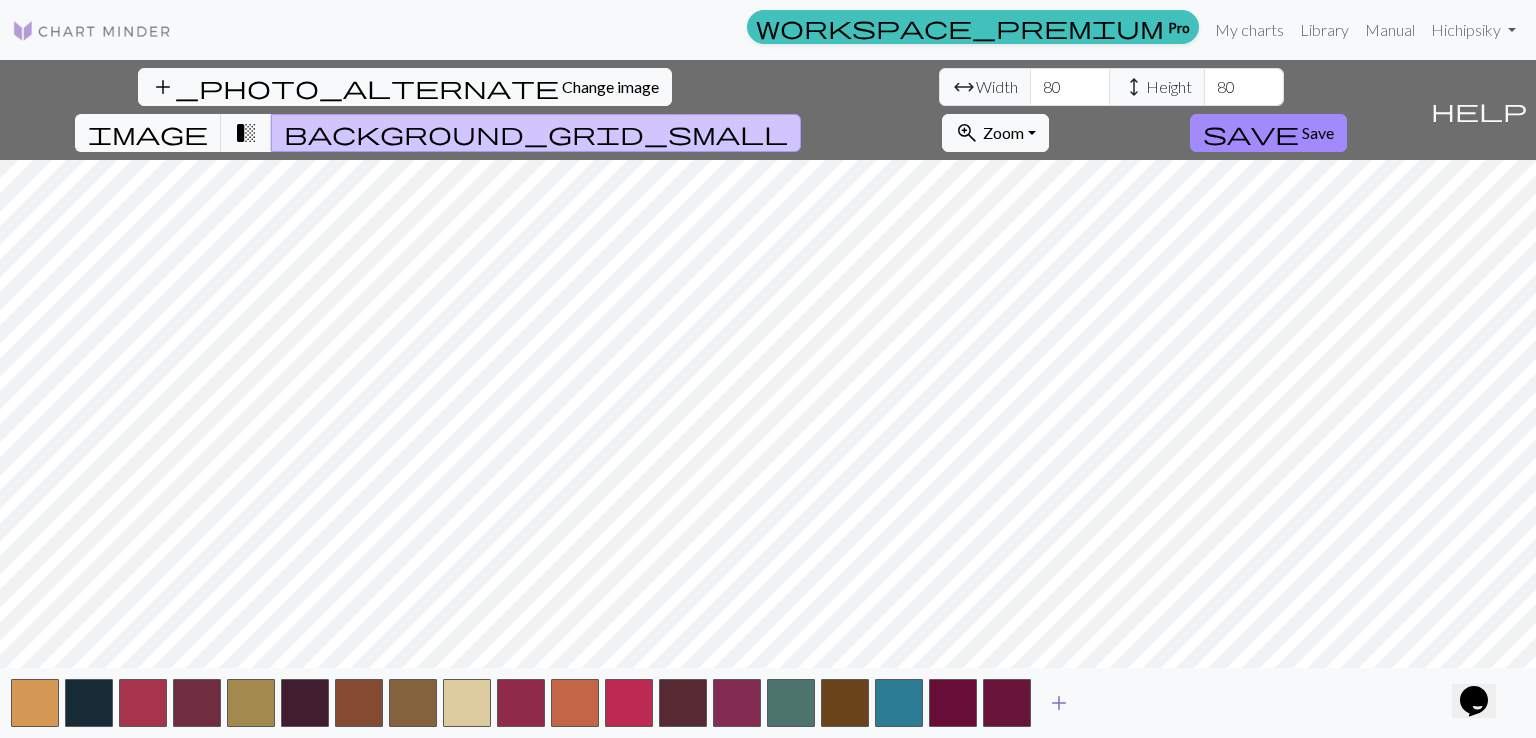 click on "add" at bounding box center [1059, 703] 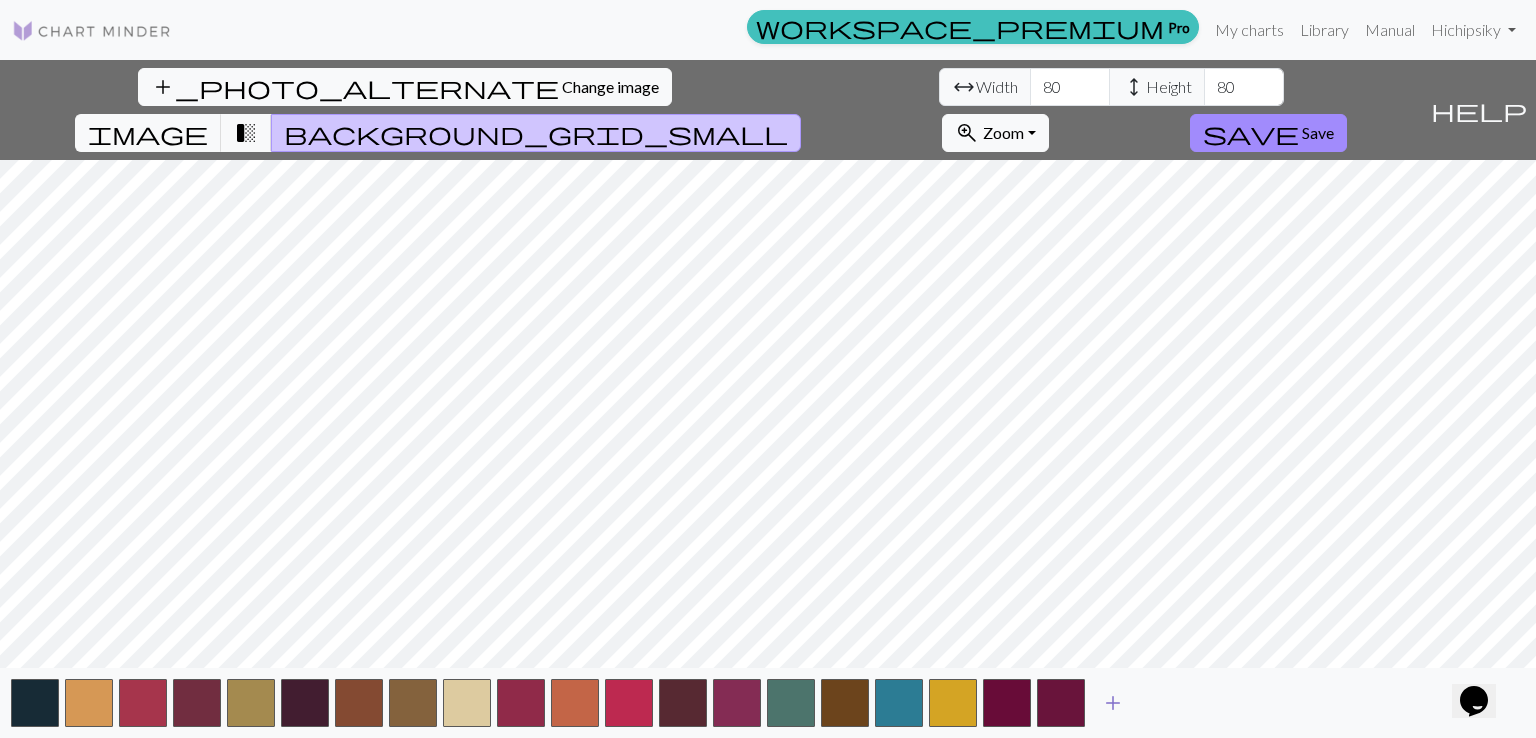 click on "add" at bounding box center [1113, 703] 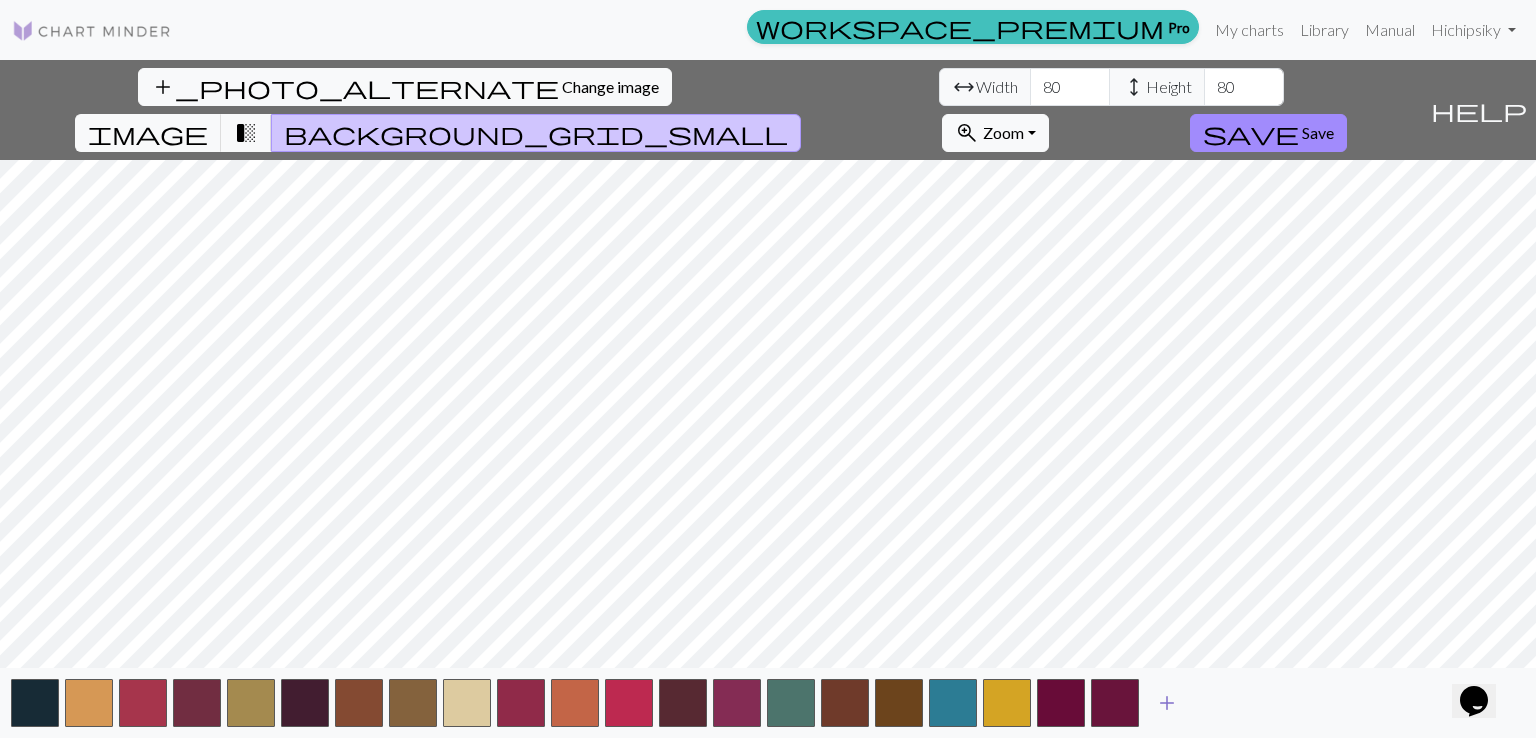 click on "add" at bounding box center [1167, 703] 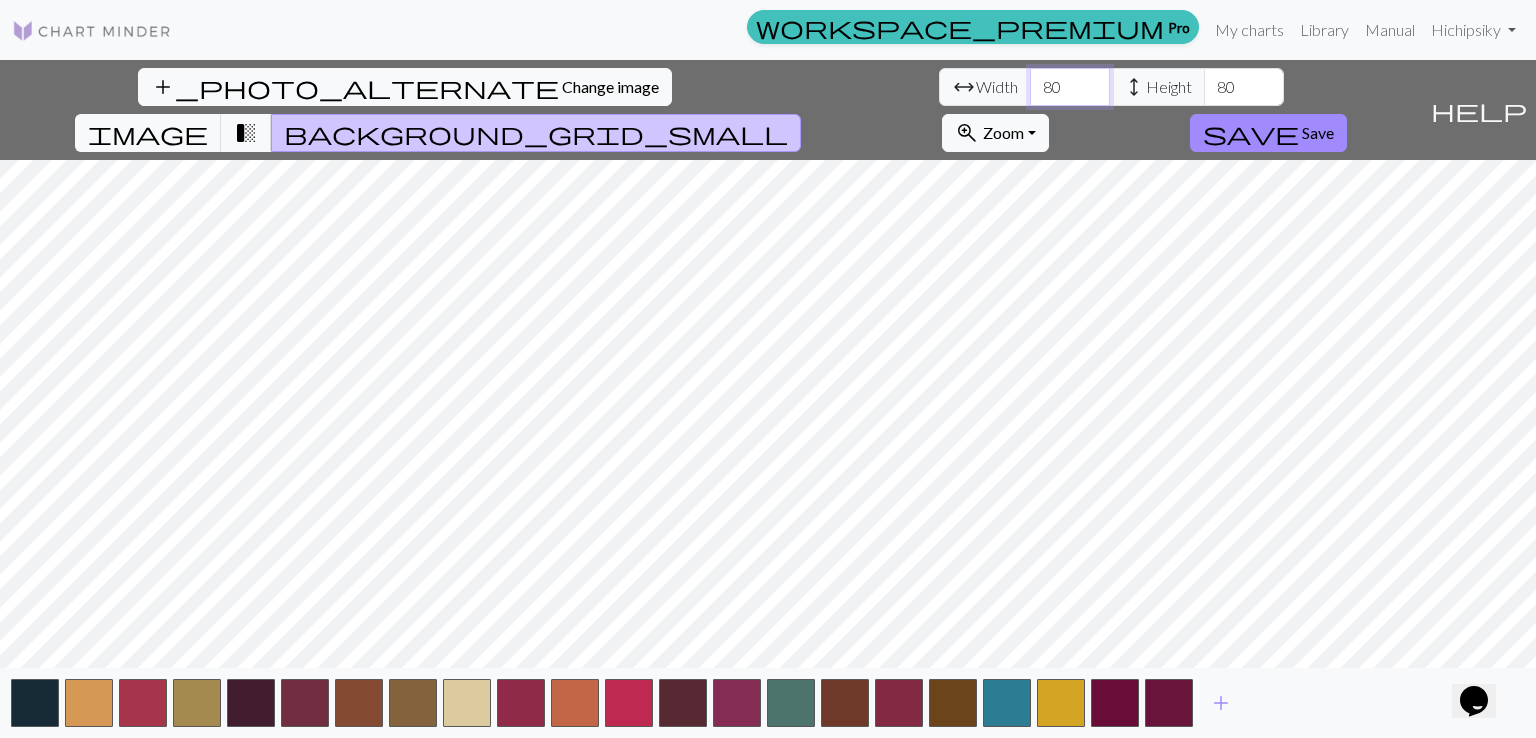 click on "80" at bounding box center (1070, 87) 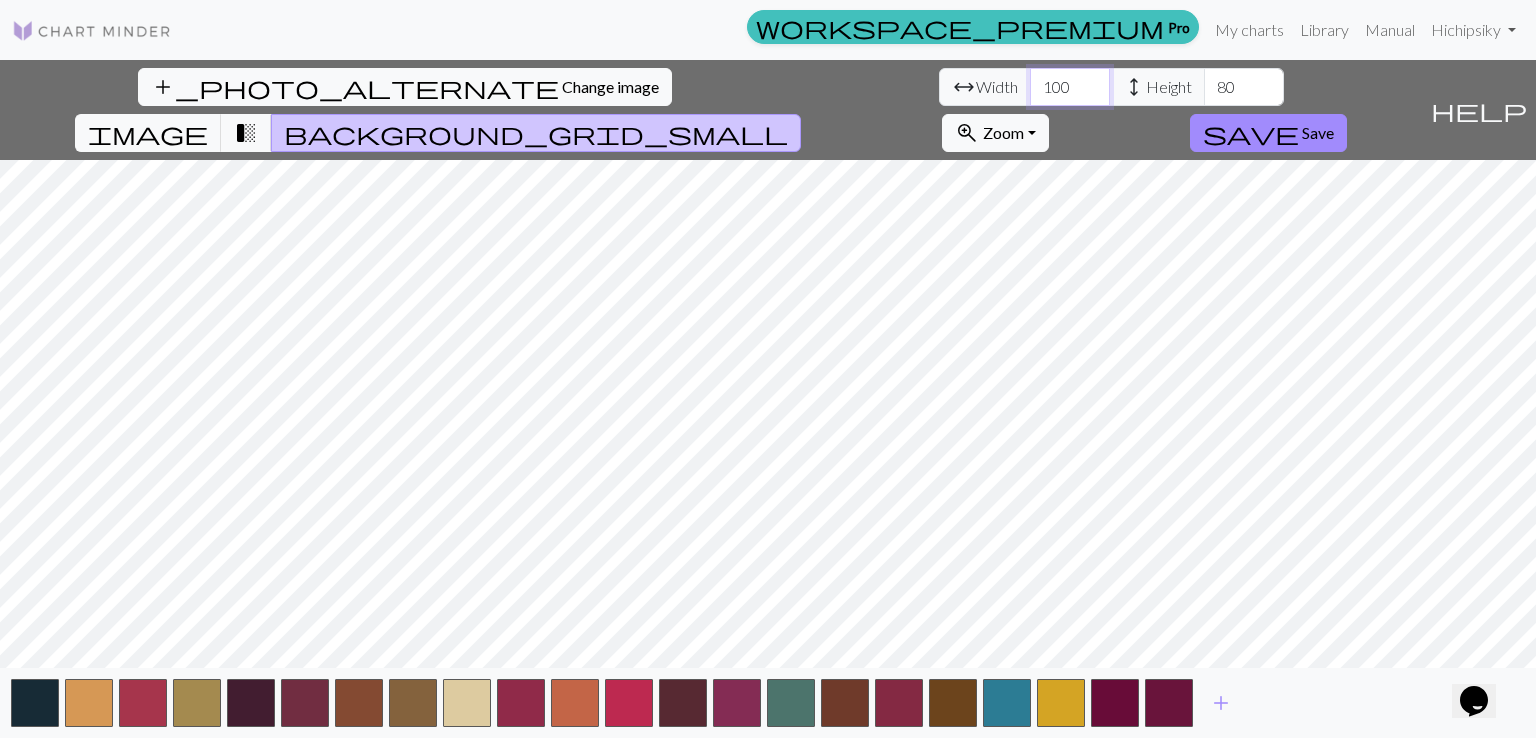 type on "100" 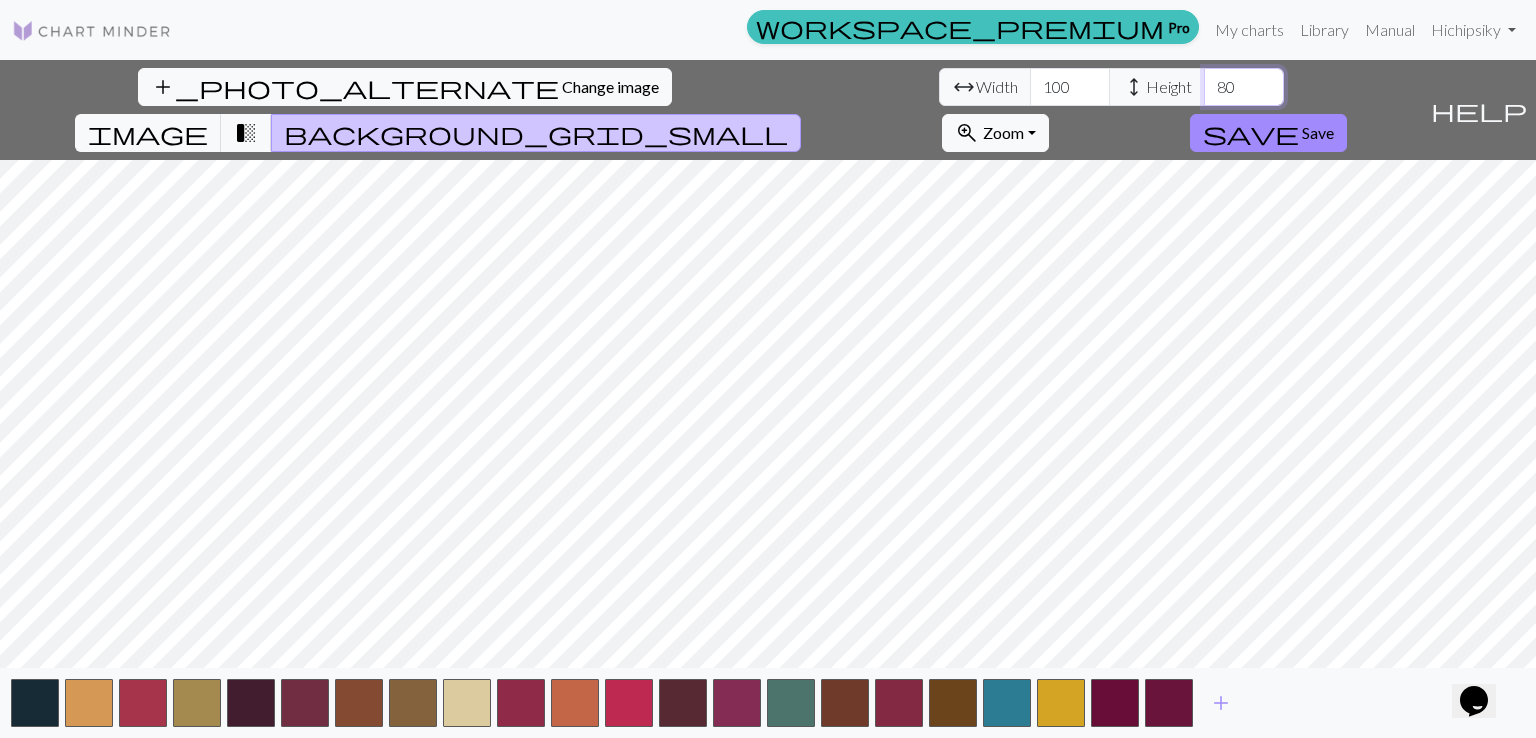 click on "80" at bounding box center (1244, 87) 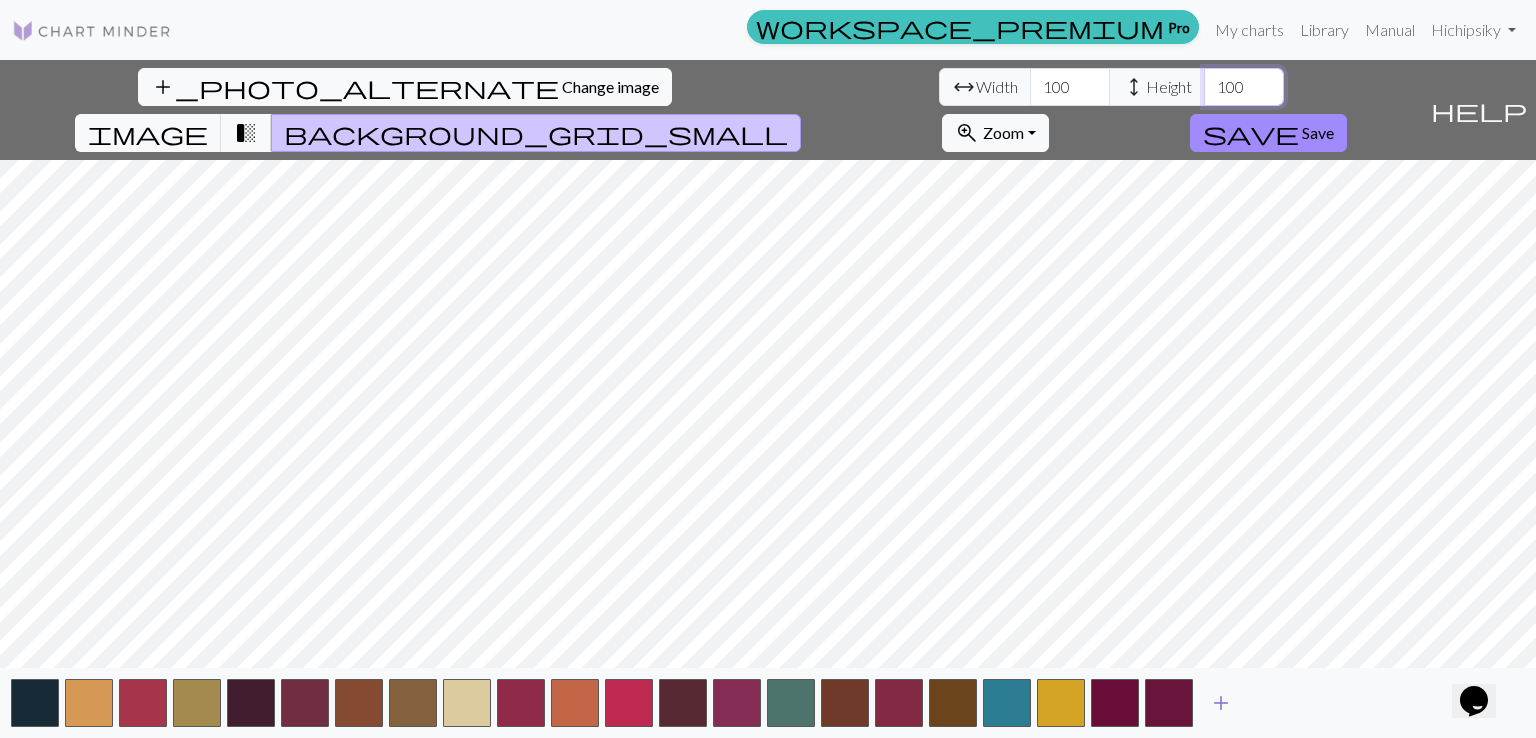 type on "100" 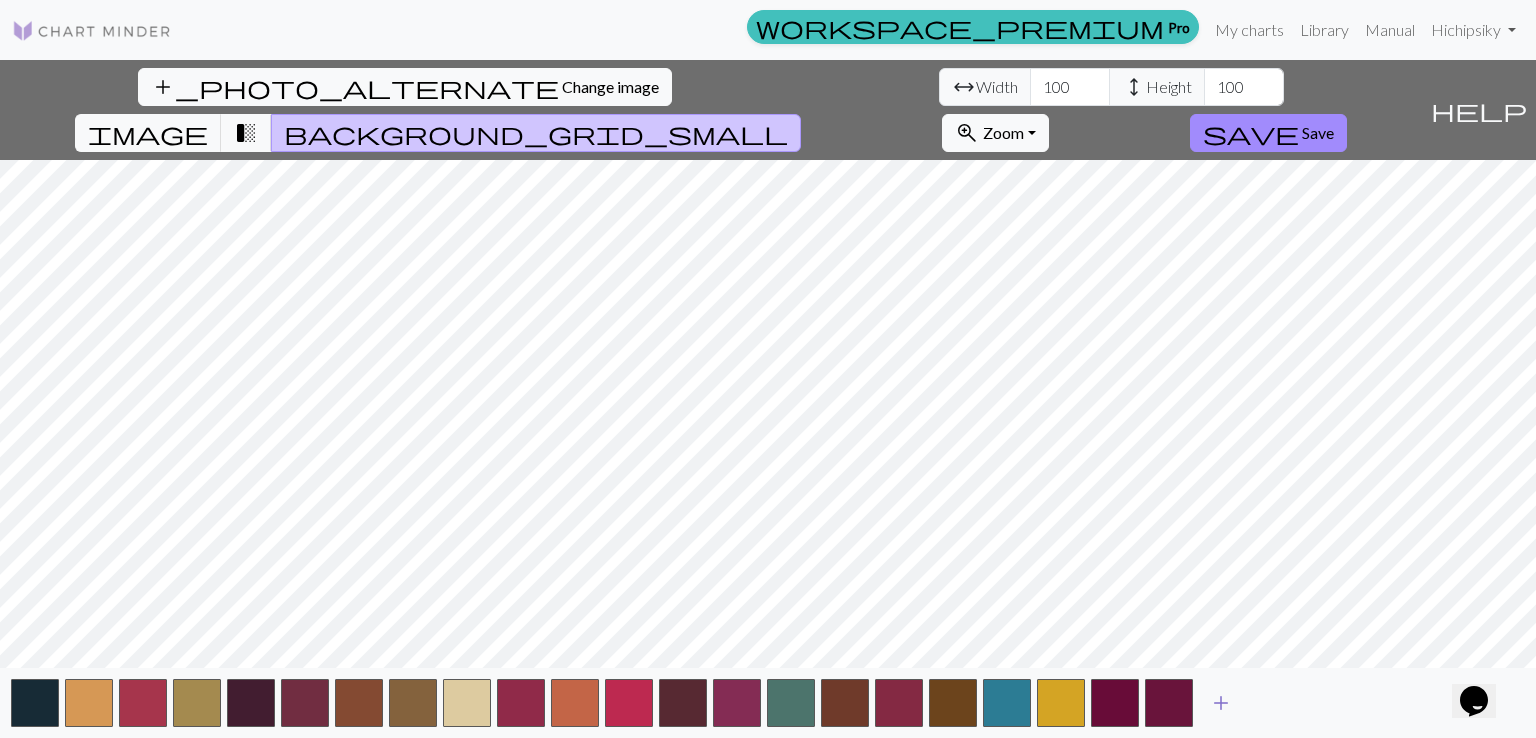 click on "add" at bounding box center (1221, 703) 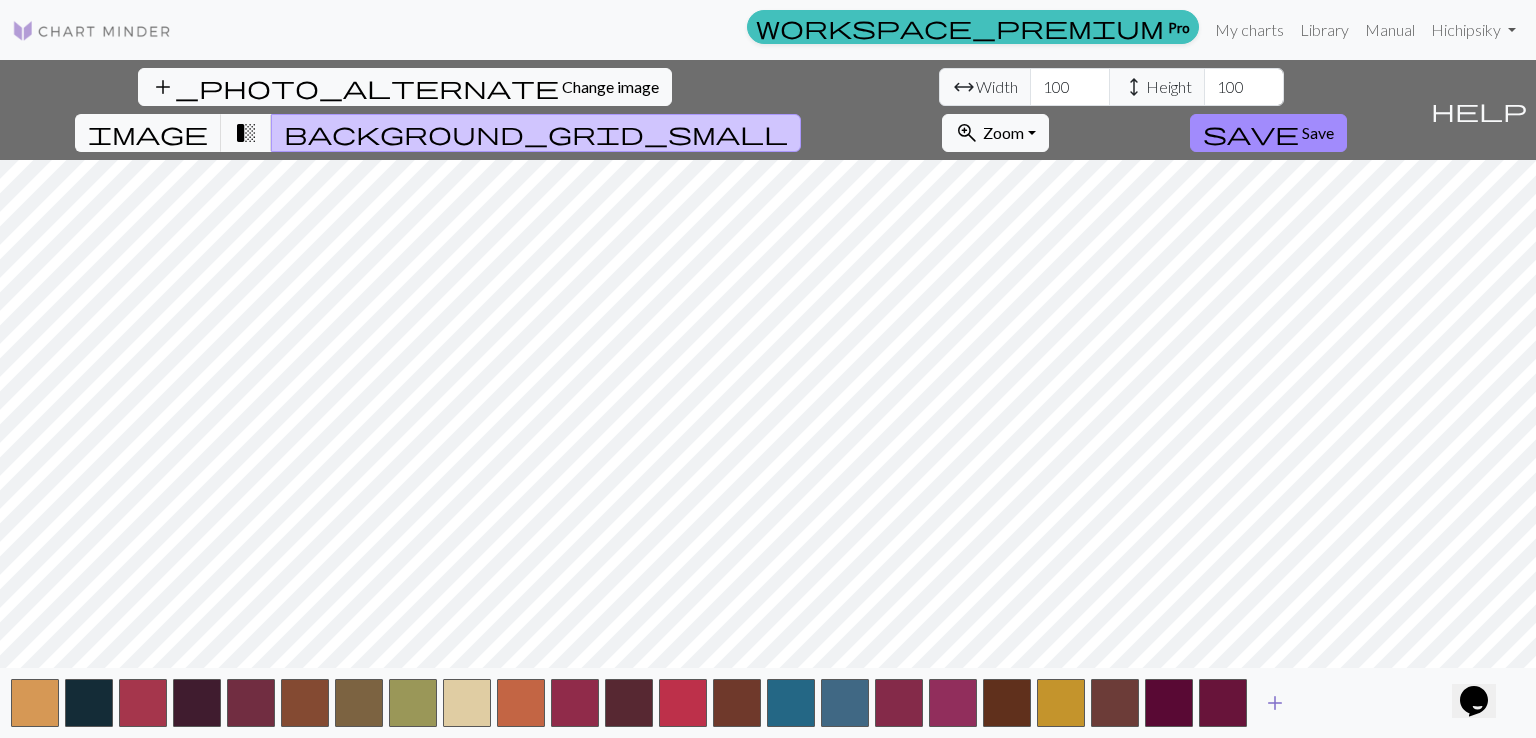 click on "add" at bounding box center [1275, 703] 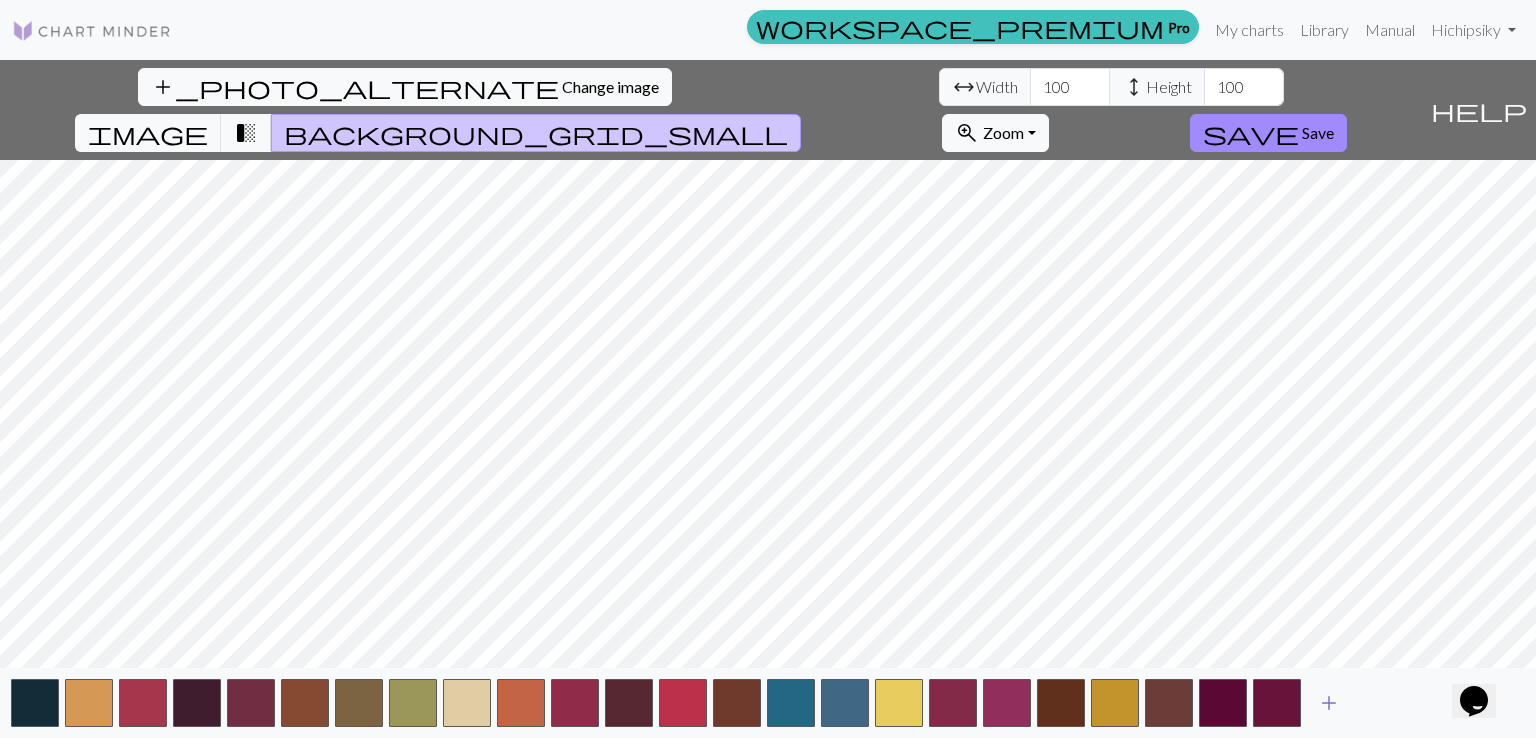 click on "add" at bounding box center [1329, 703] 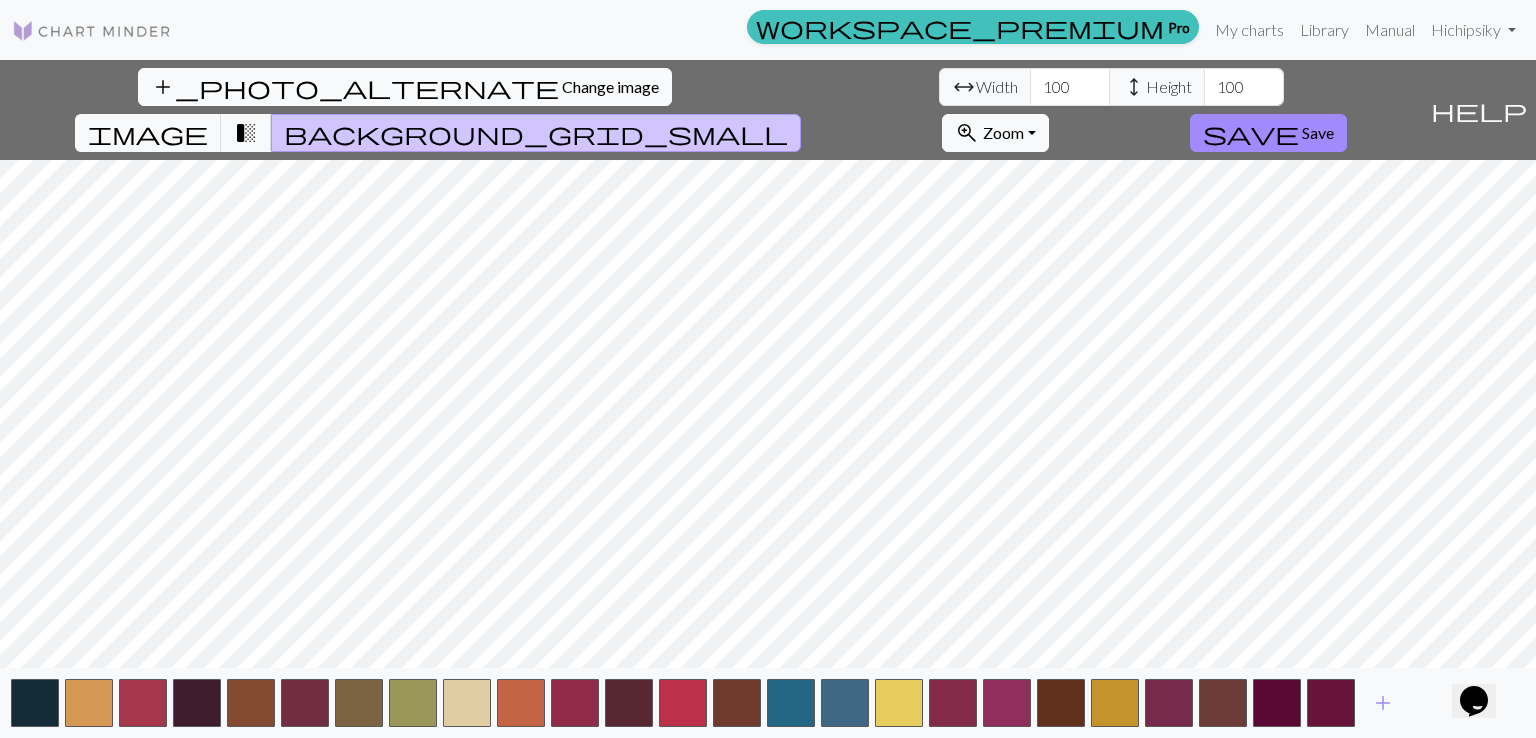 click on "add_photo_alternate   Change image" at bounding box center [405, 87] 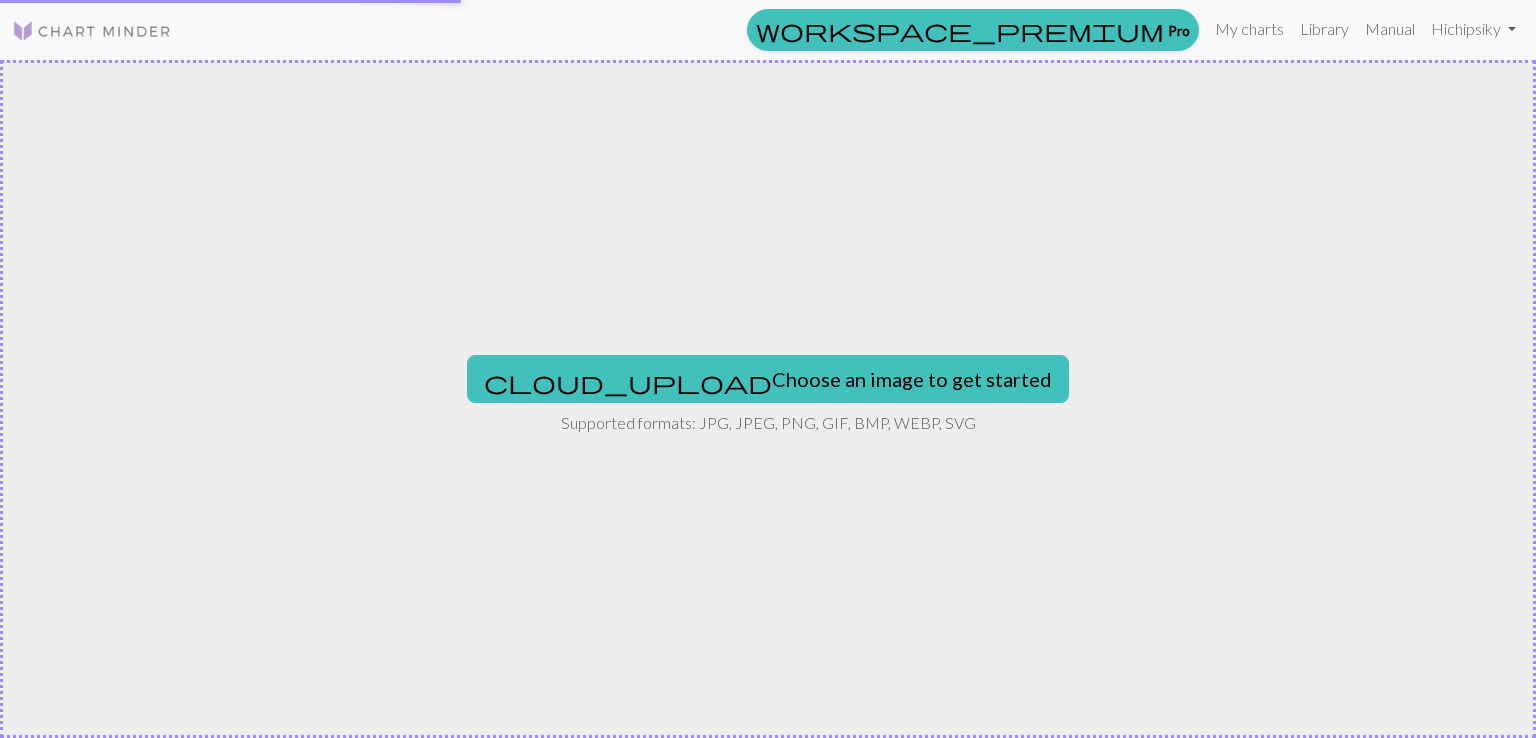 scroll, scrollTop: 0, scrollLeft: 0, axis: both 